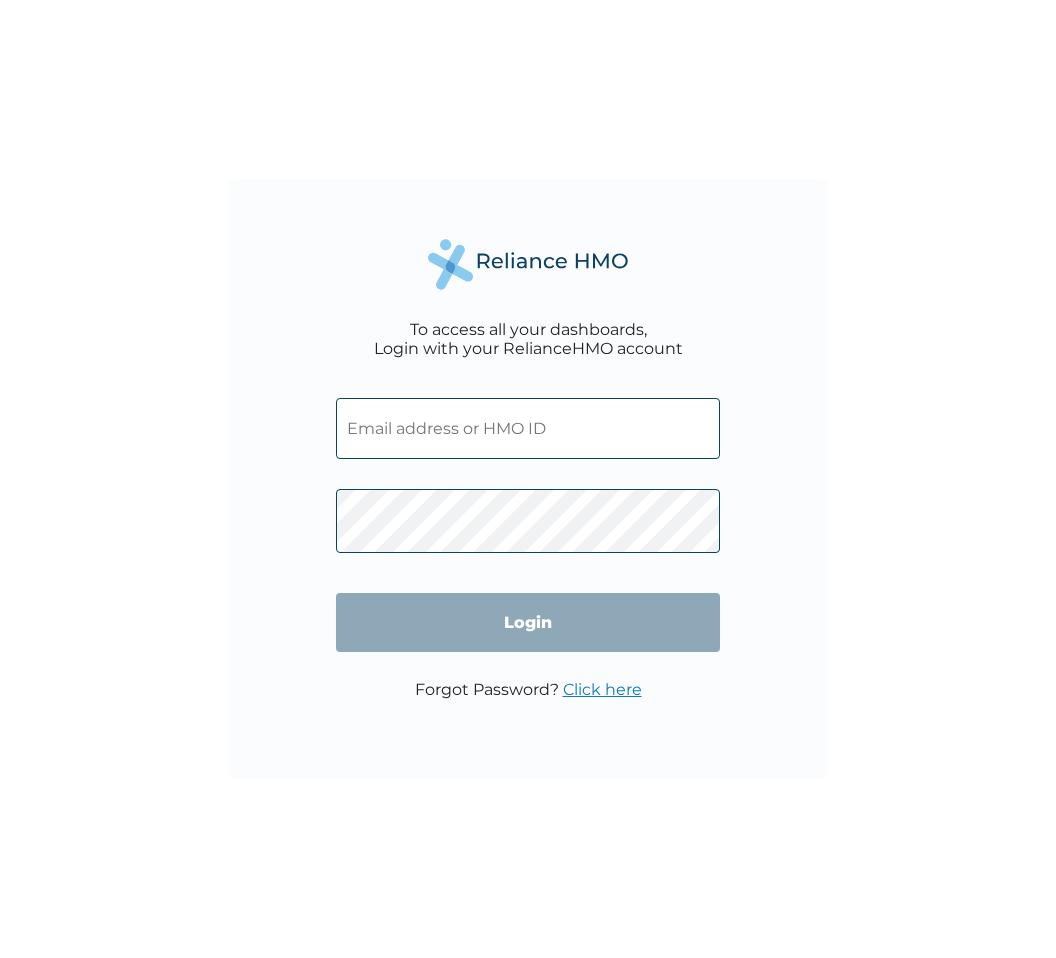 scroll, scrollTop: 0, scrollLeft: 0, axis: both 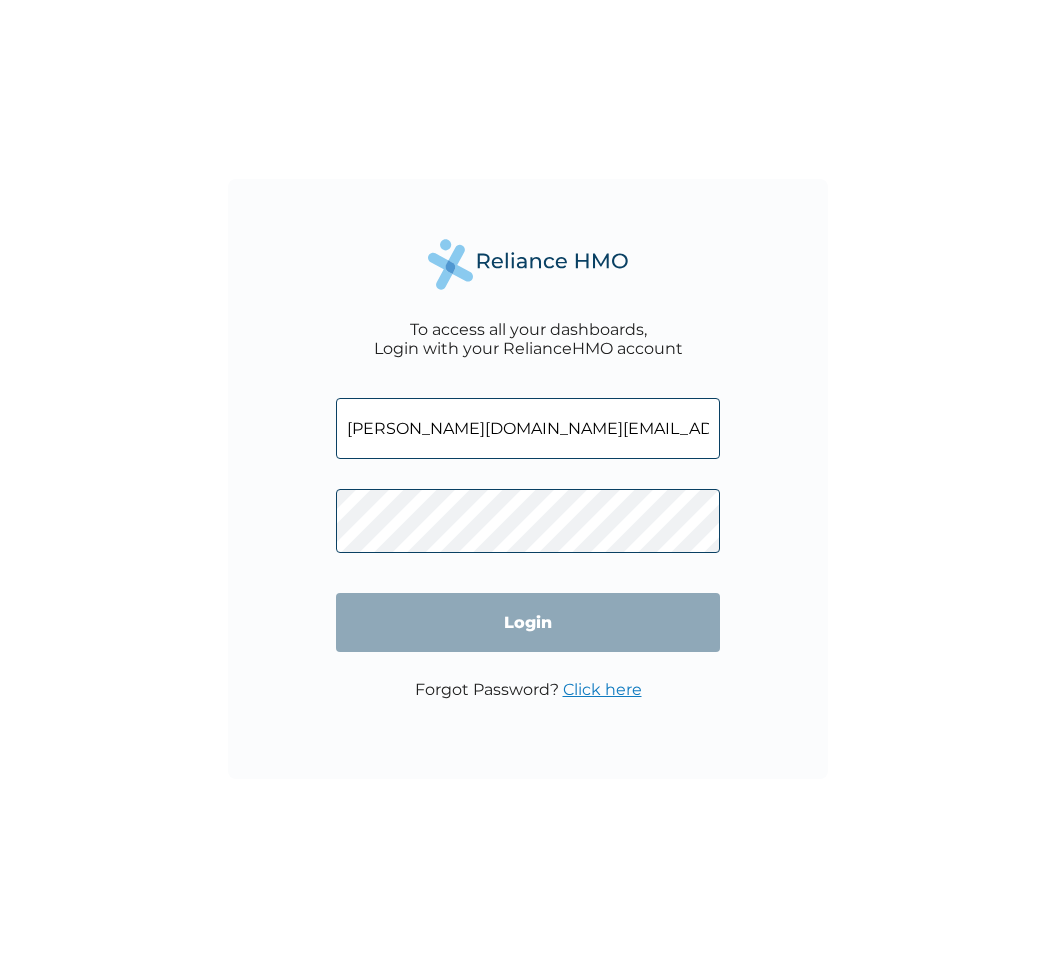 click on "Login" at bounding box center [528, 622] 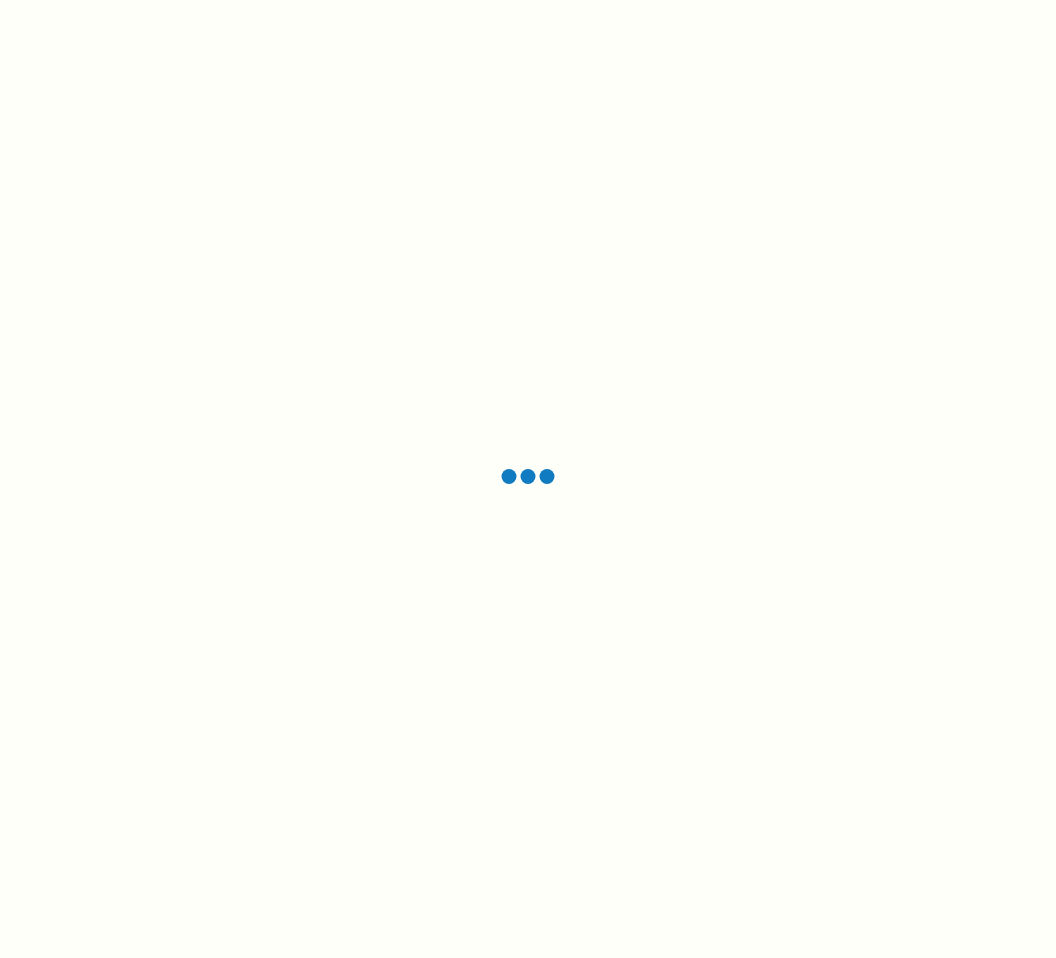 scroll, scrollTop: 0, scrollLeft: 0, axis: both 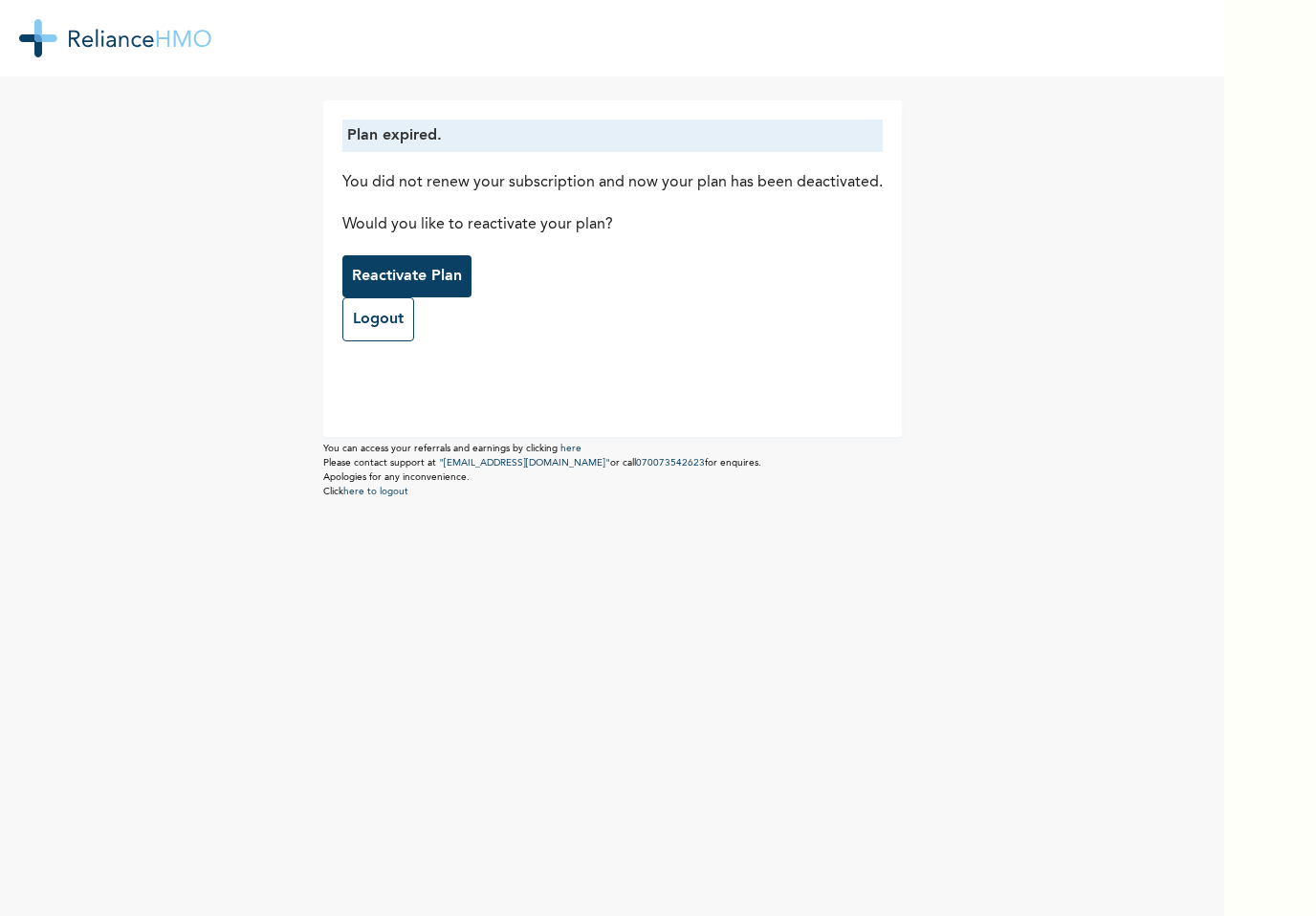 click on "Reactivate Plan" at bounding box center [406, 276] 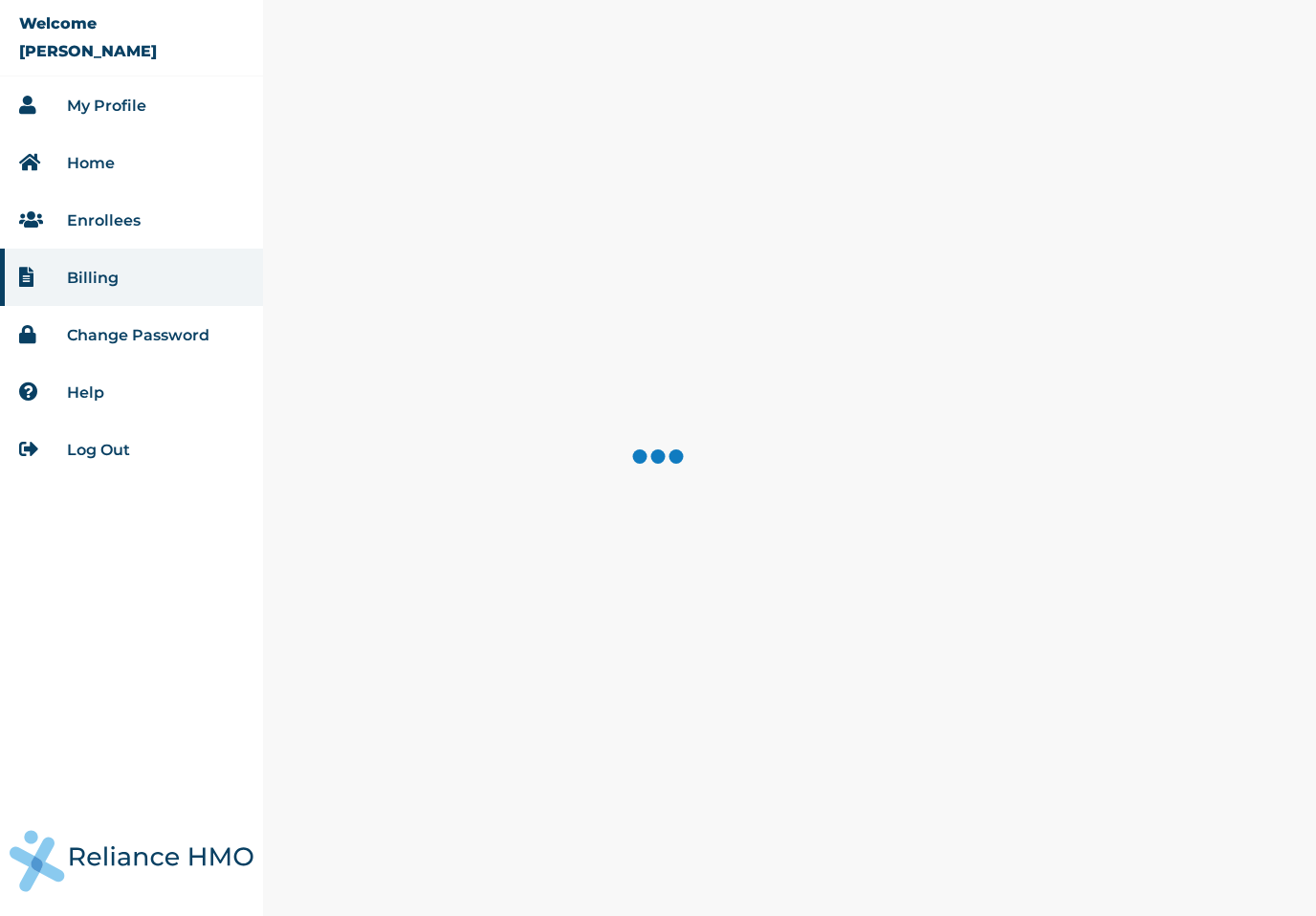 scroll, scrollTop: 0, scrollLeft: 0, axis: both 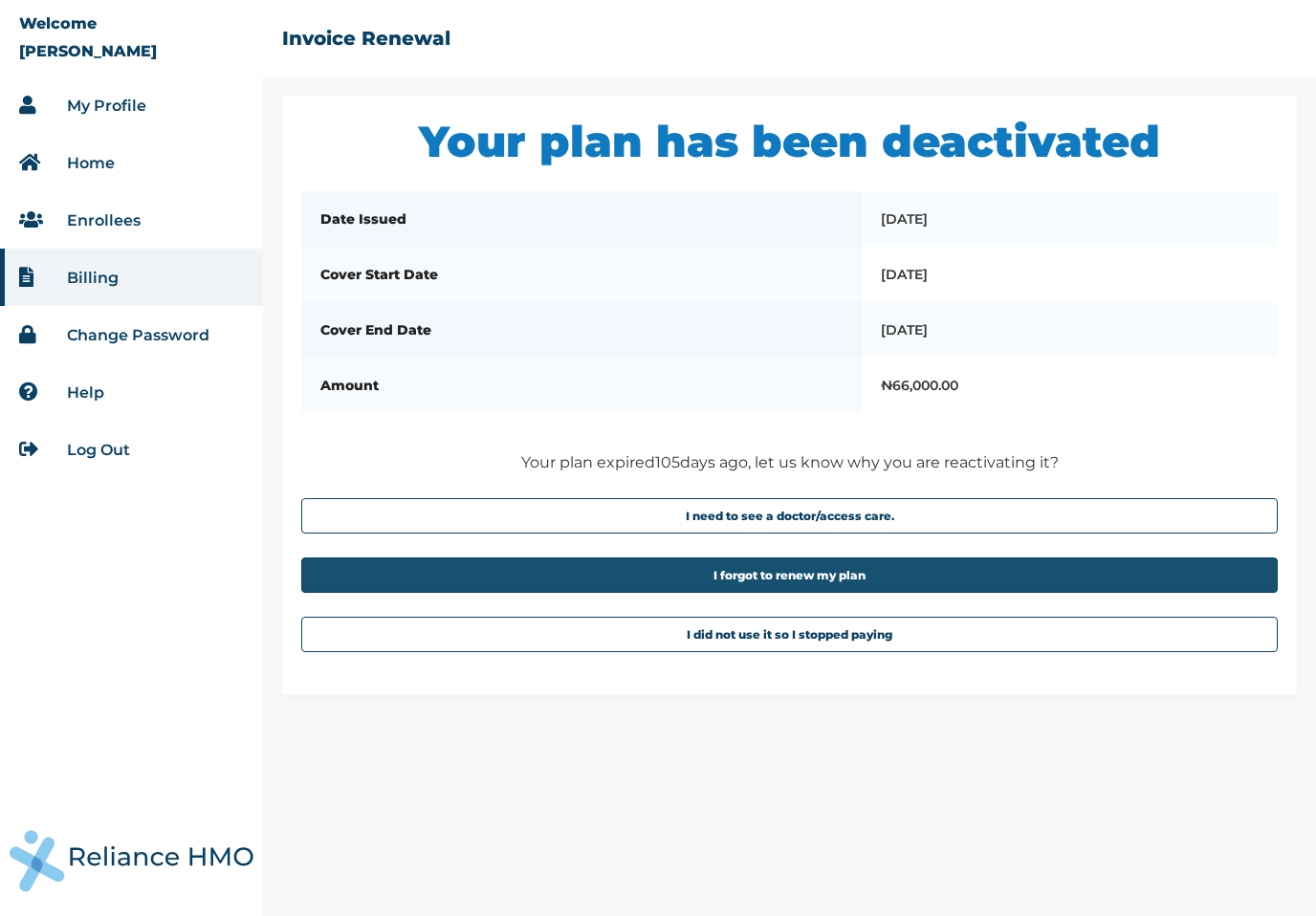 click on "I forgot to renew my plan" at bounding box center [789, 575] 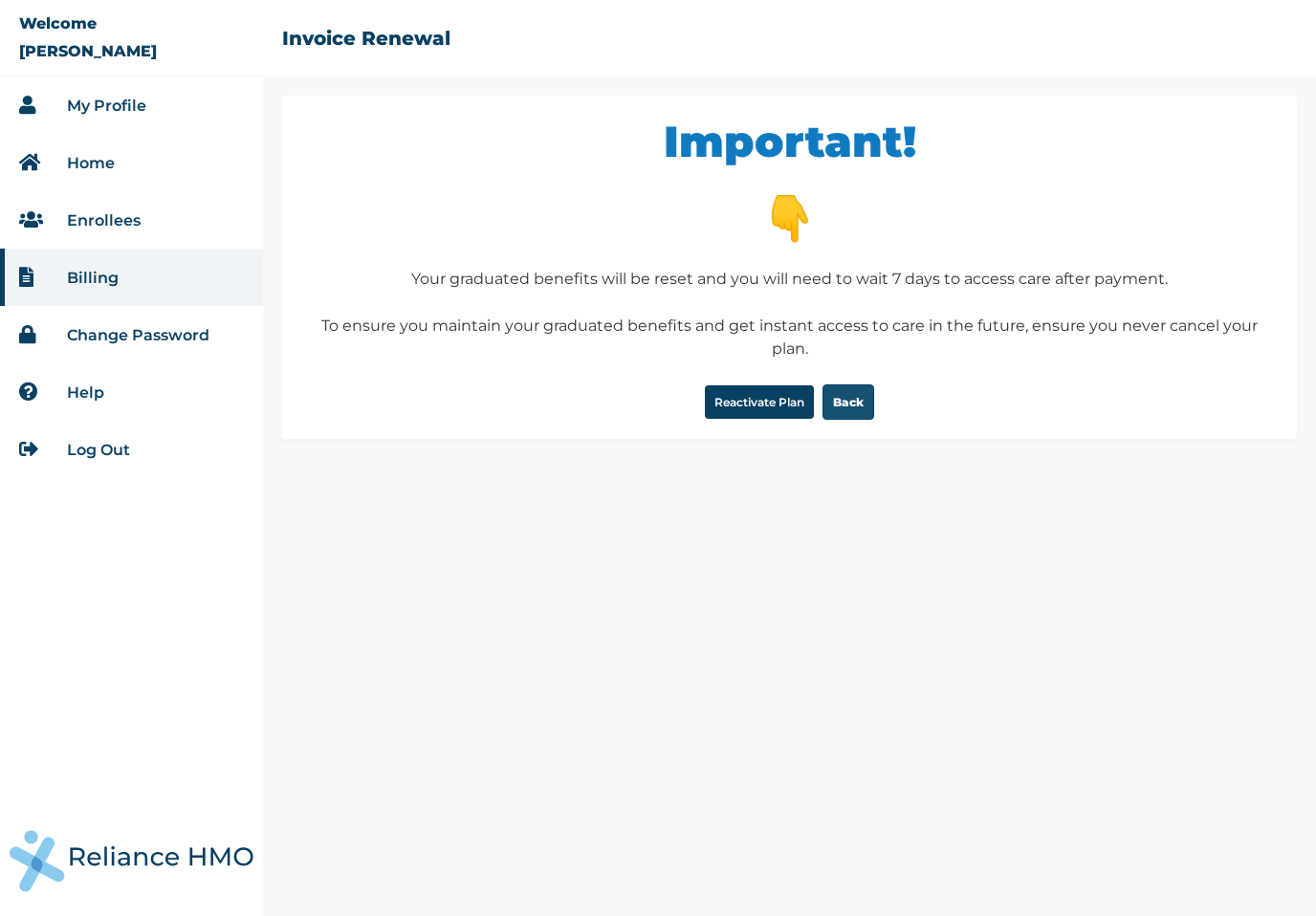 click on "Back" at bounding box center [848, 402] 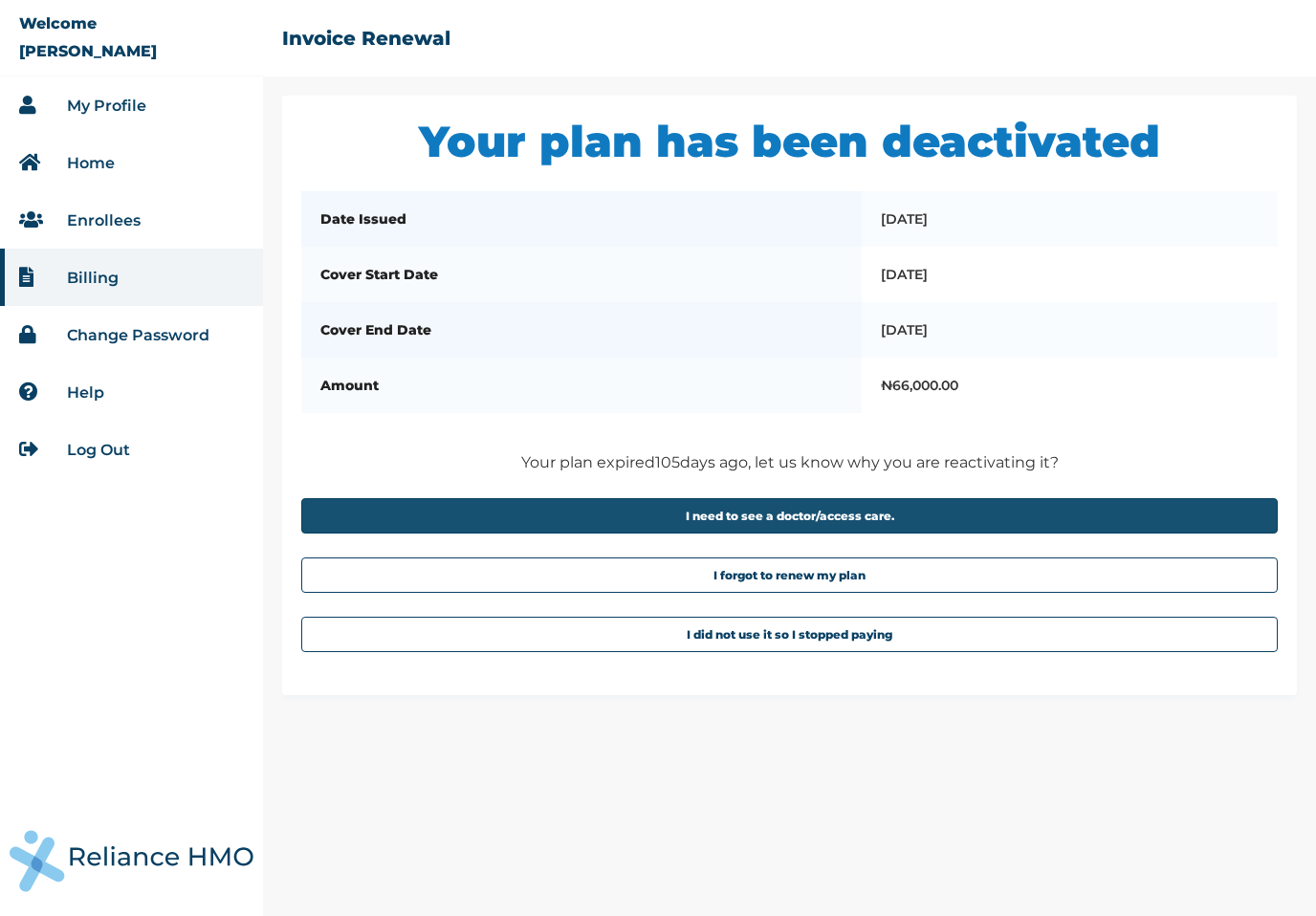 click on "I need to see a doctor/access care." at bounding box center [789, 515] 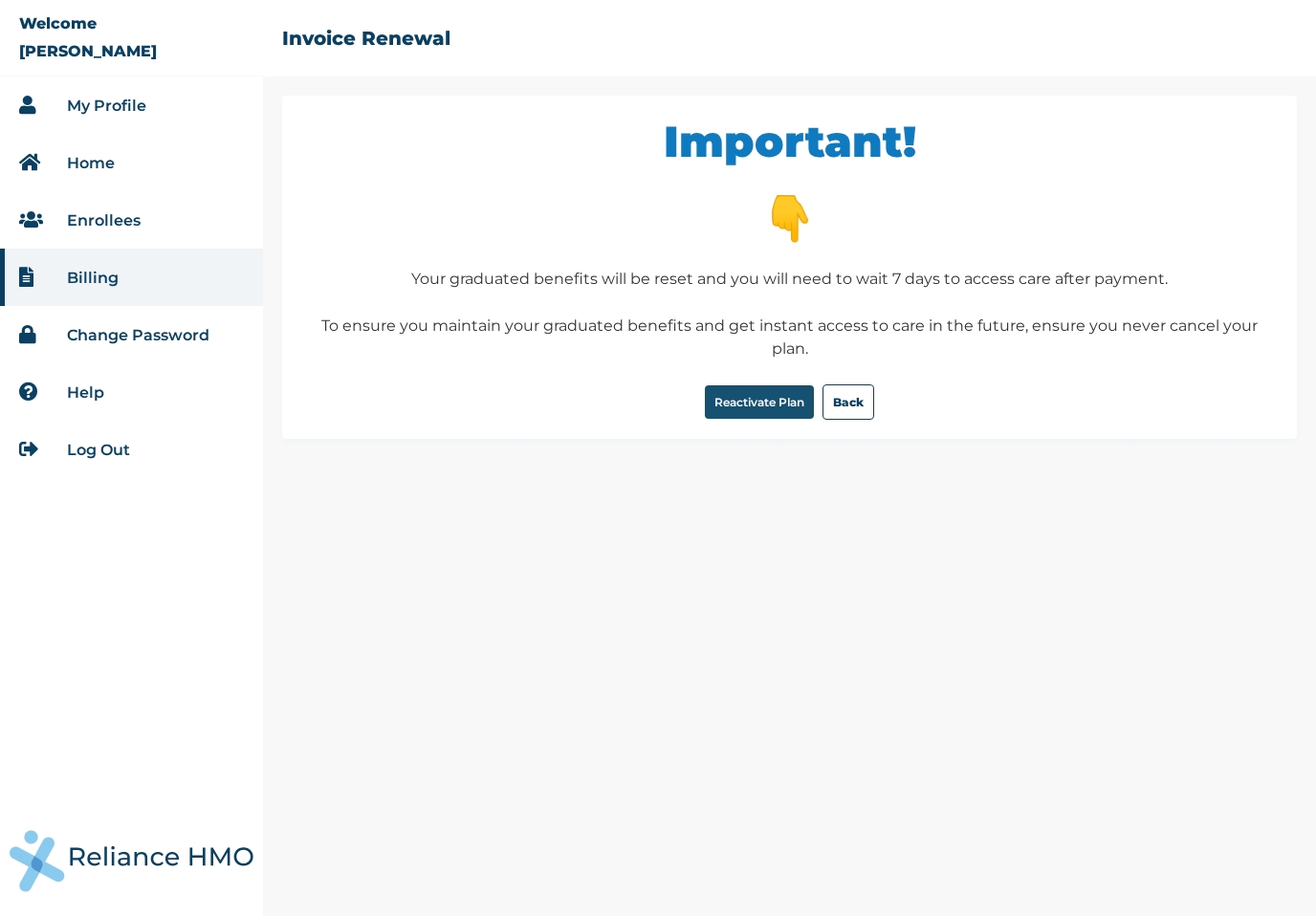 click on "Reactivate Plan" at bounding box center [759, 402] 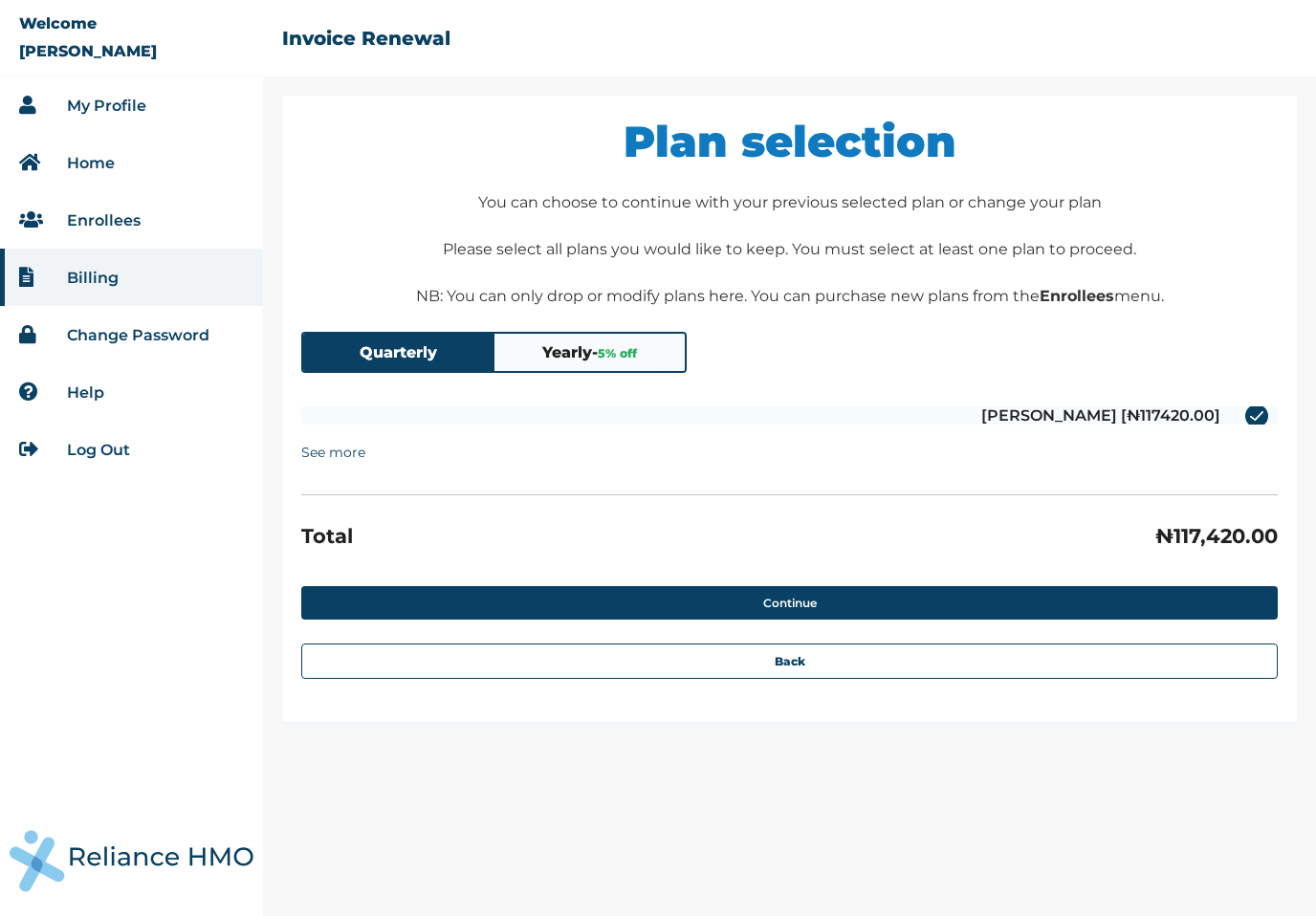 click on "5 % off" at bounding box center (617, 353) 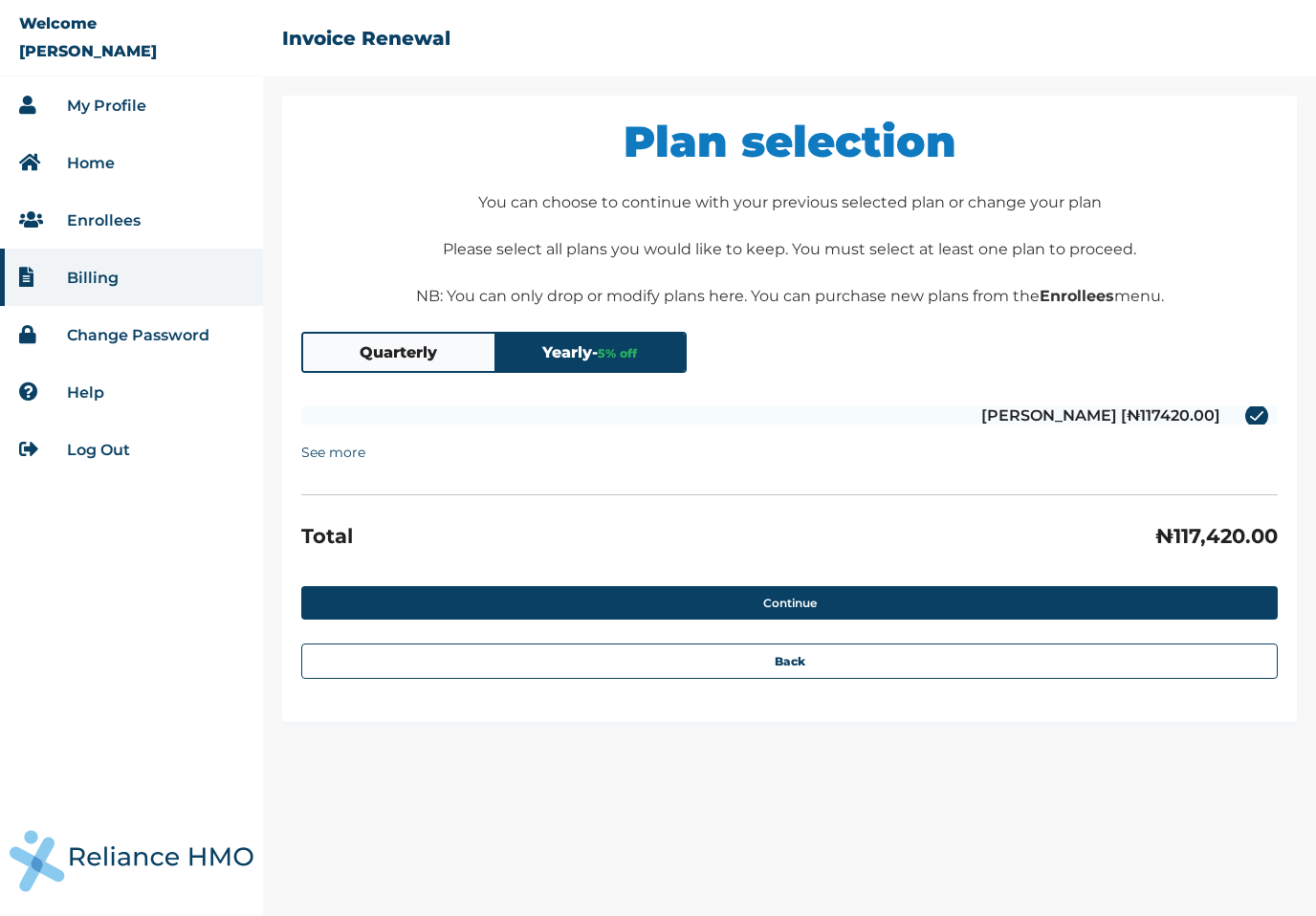 click on "5 % off" at bounding box center (617, 353) 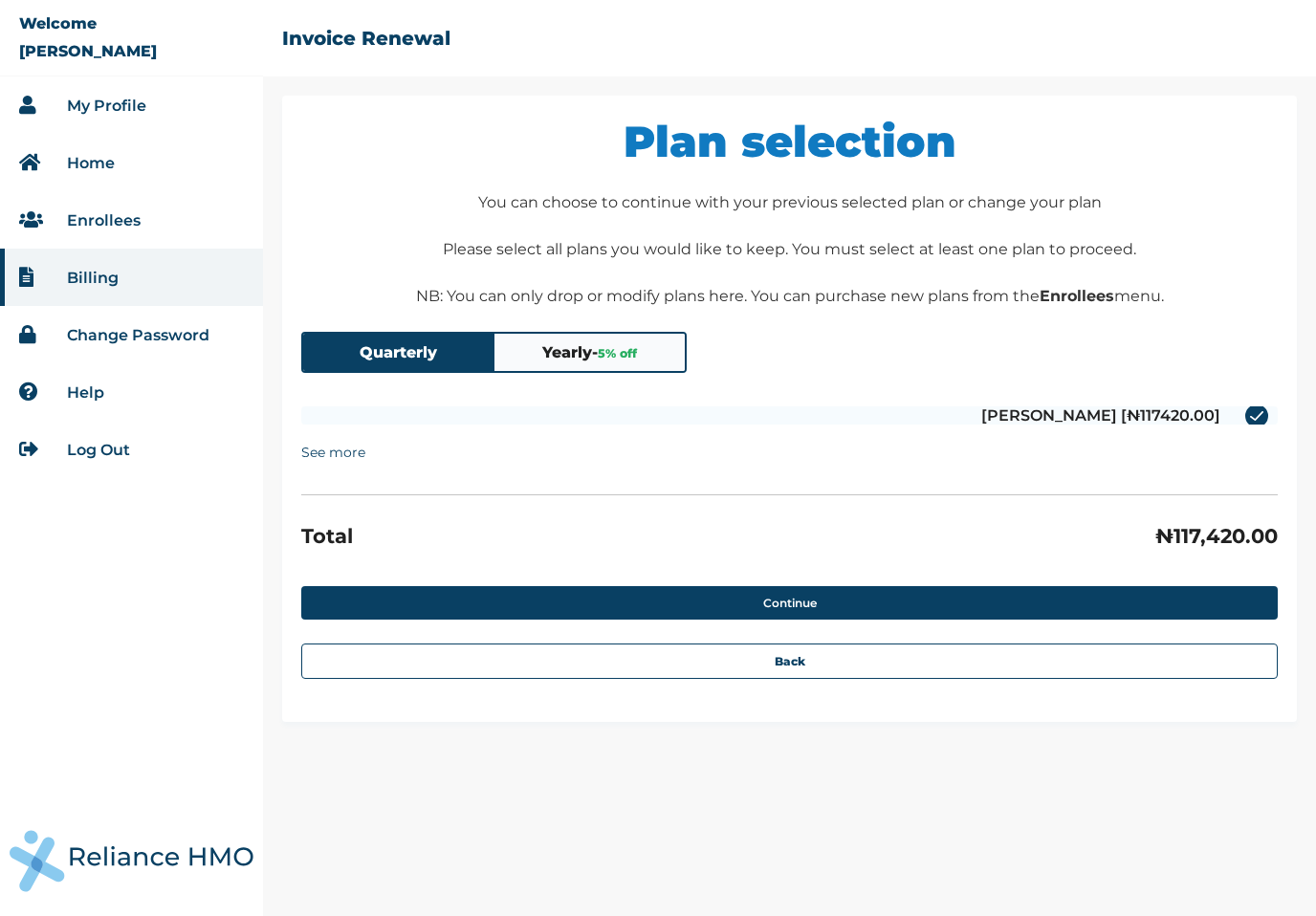 click on "Quarterly" at bounding box center (399, 352) 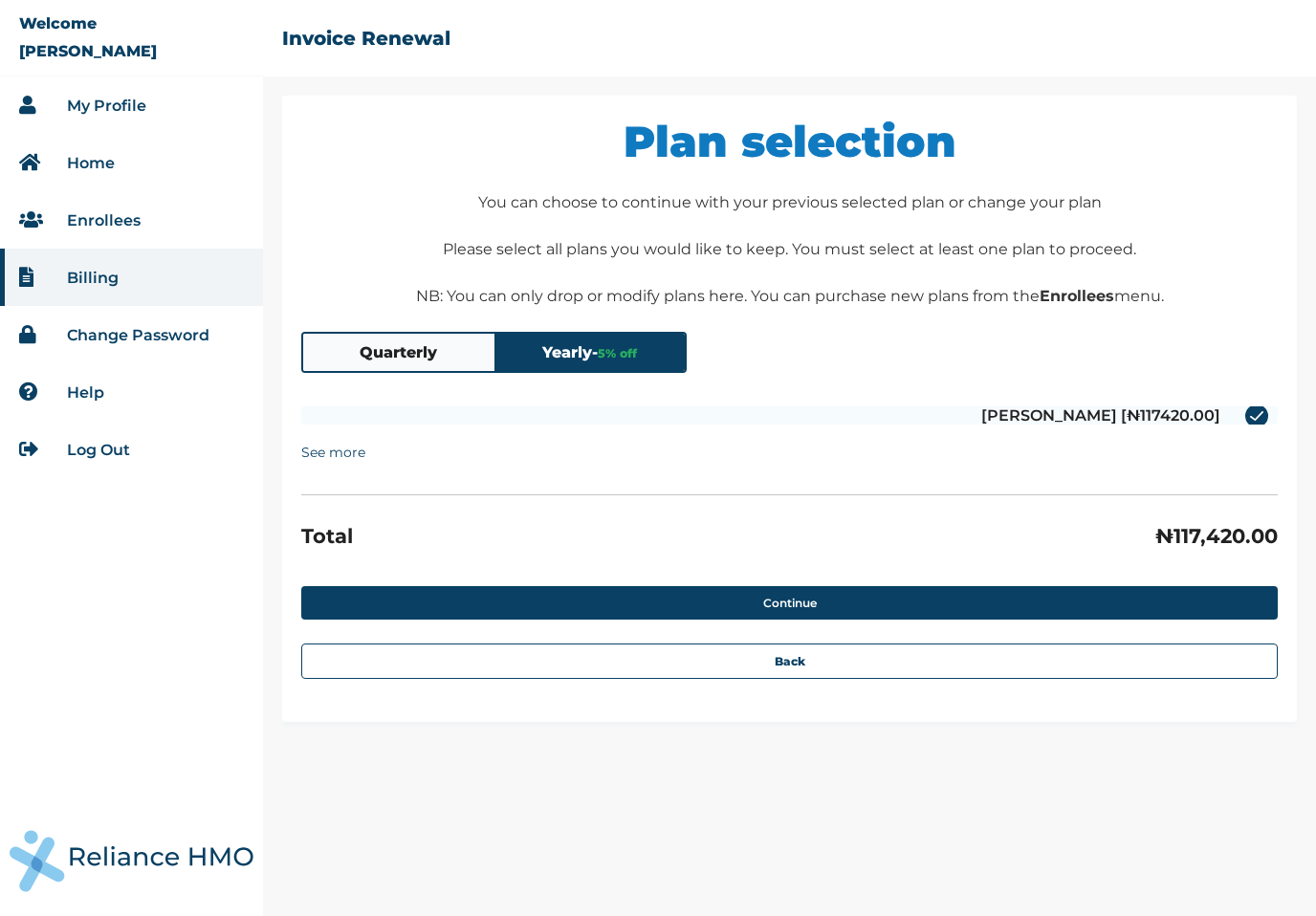 click on "See more" at bounding box center (333, 452) 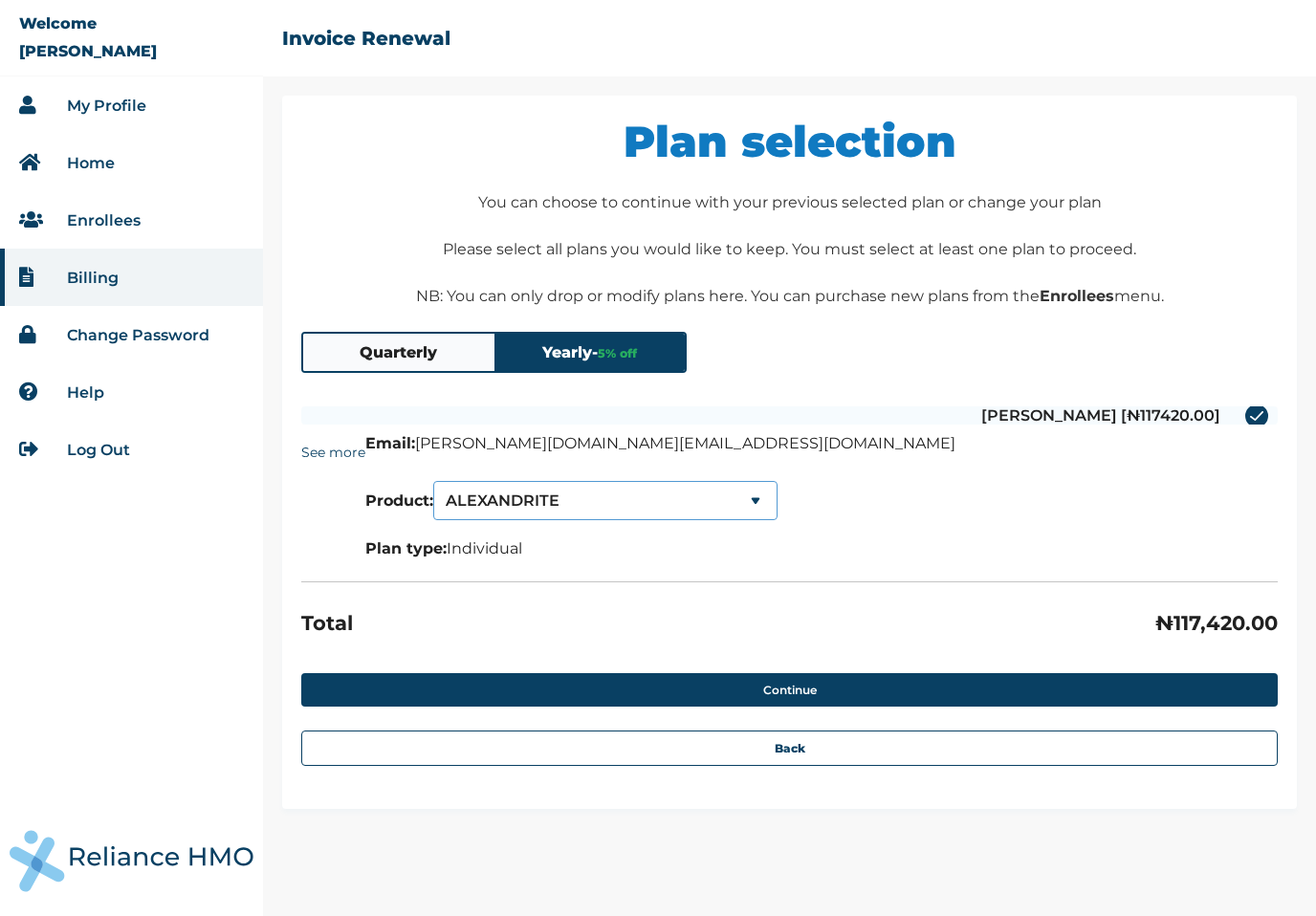 click on "ALEXANDRITE SERENITY SERENITY LITE" at bounding box center [605, 500] 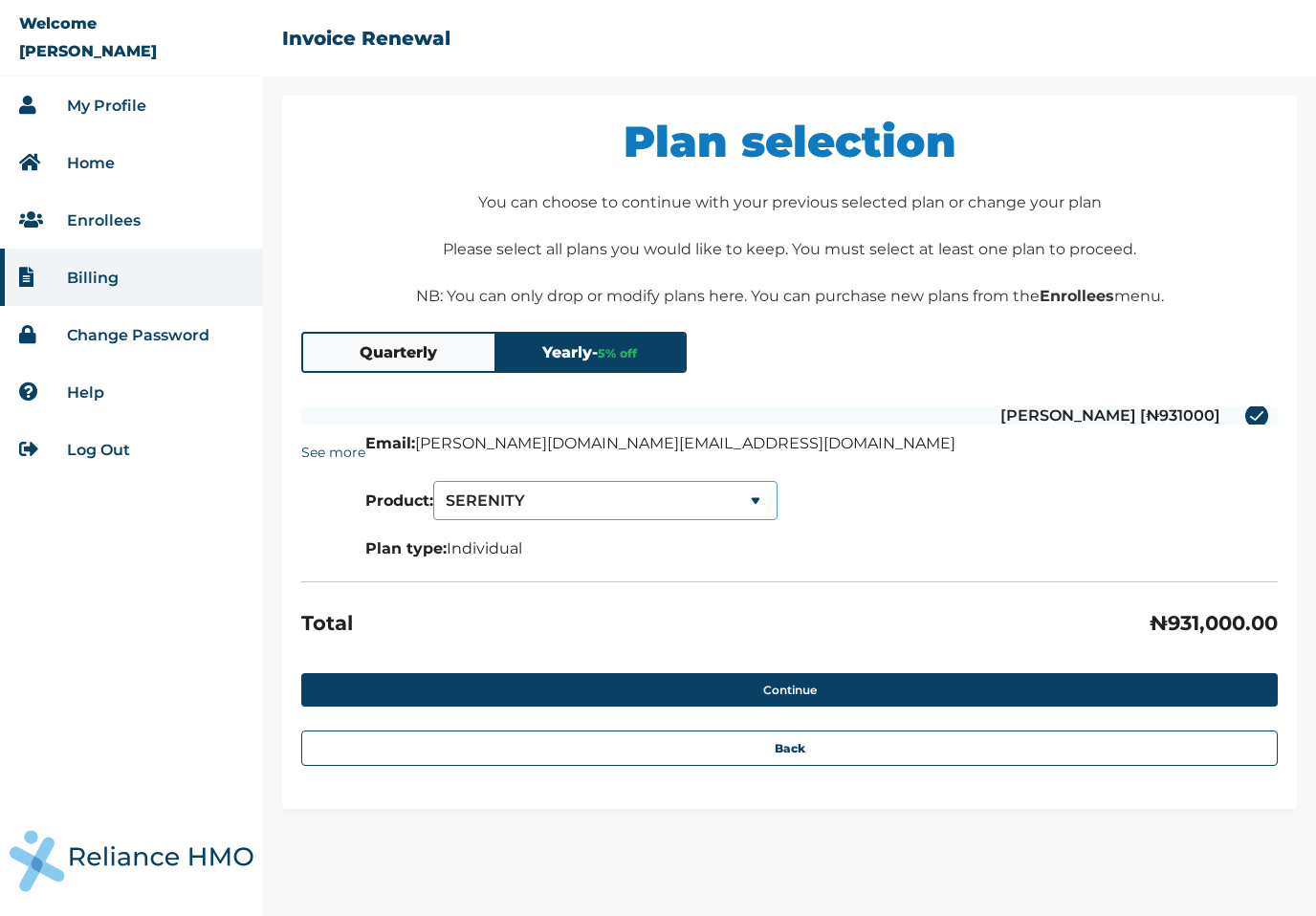 click on "SERENITY SERENITY SERENITY LITE" at bounding box center (605, 500) 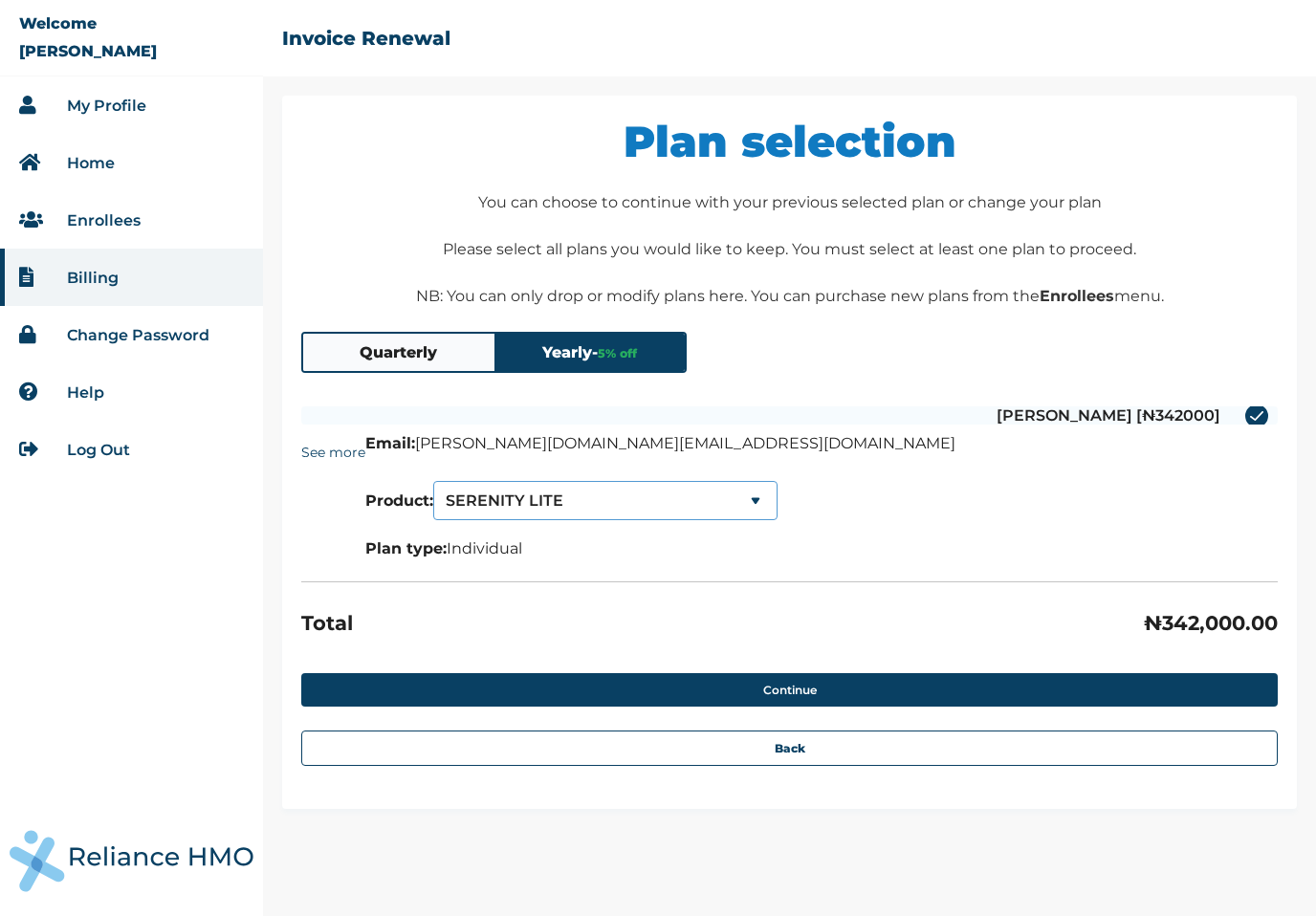 click on "SERENITY LITE SERENITY SERENITY LITE" at bounding box center [605, 500] 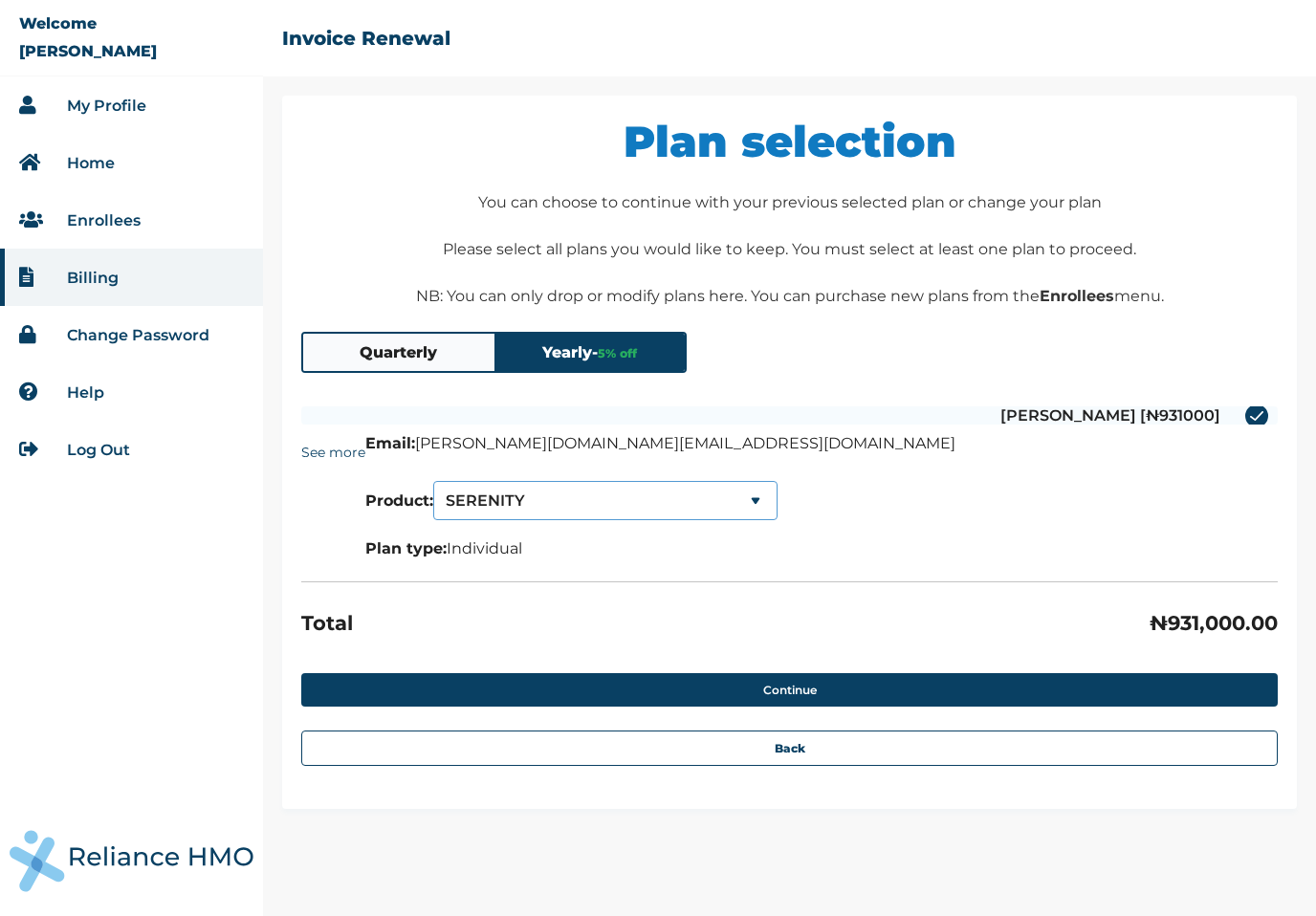 click on "SERENITY SERENITY SERENITY LITE" at bounding box center (605, 500) 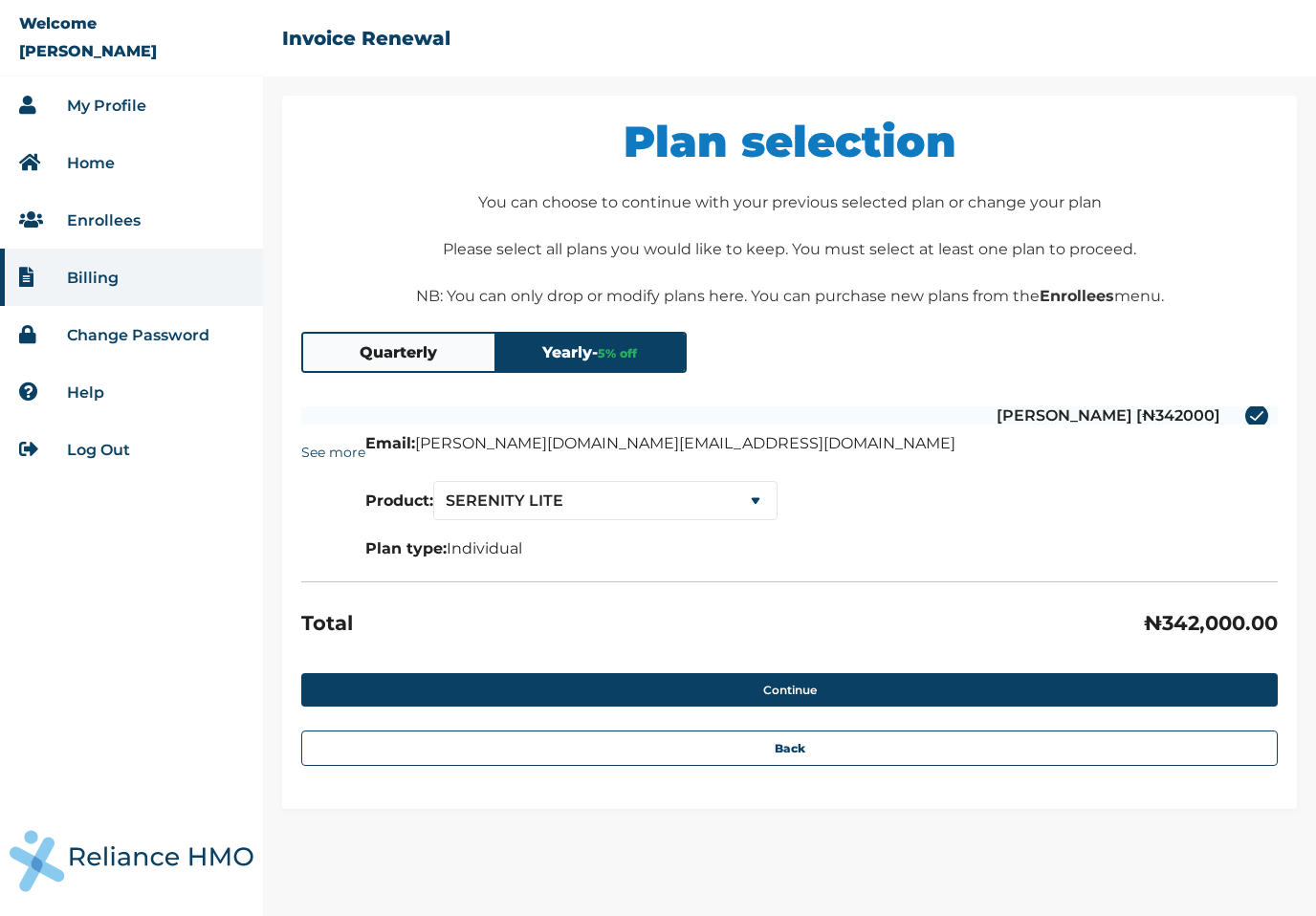 click on "Plan type:  Individual" at bounding box center (660, 548) 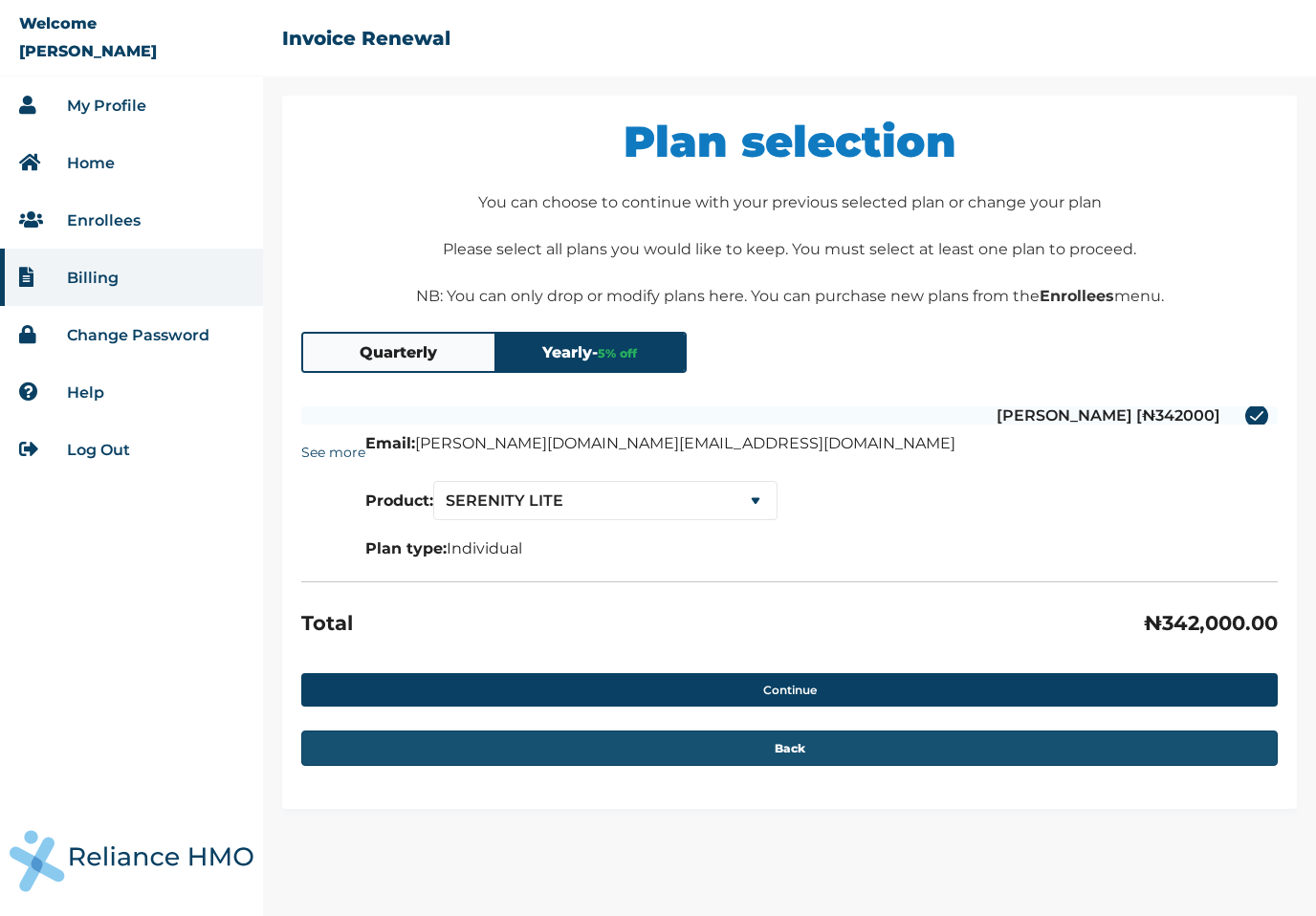 click on "Back" at bounding box center [789, 748] 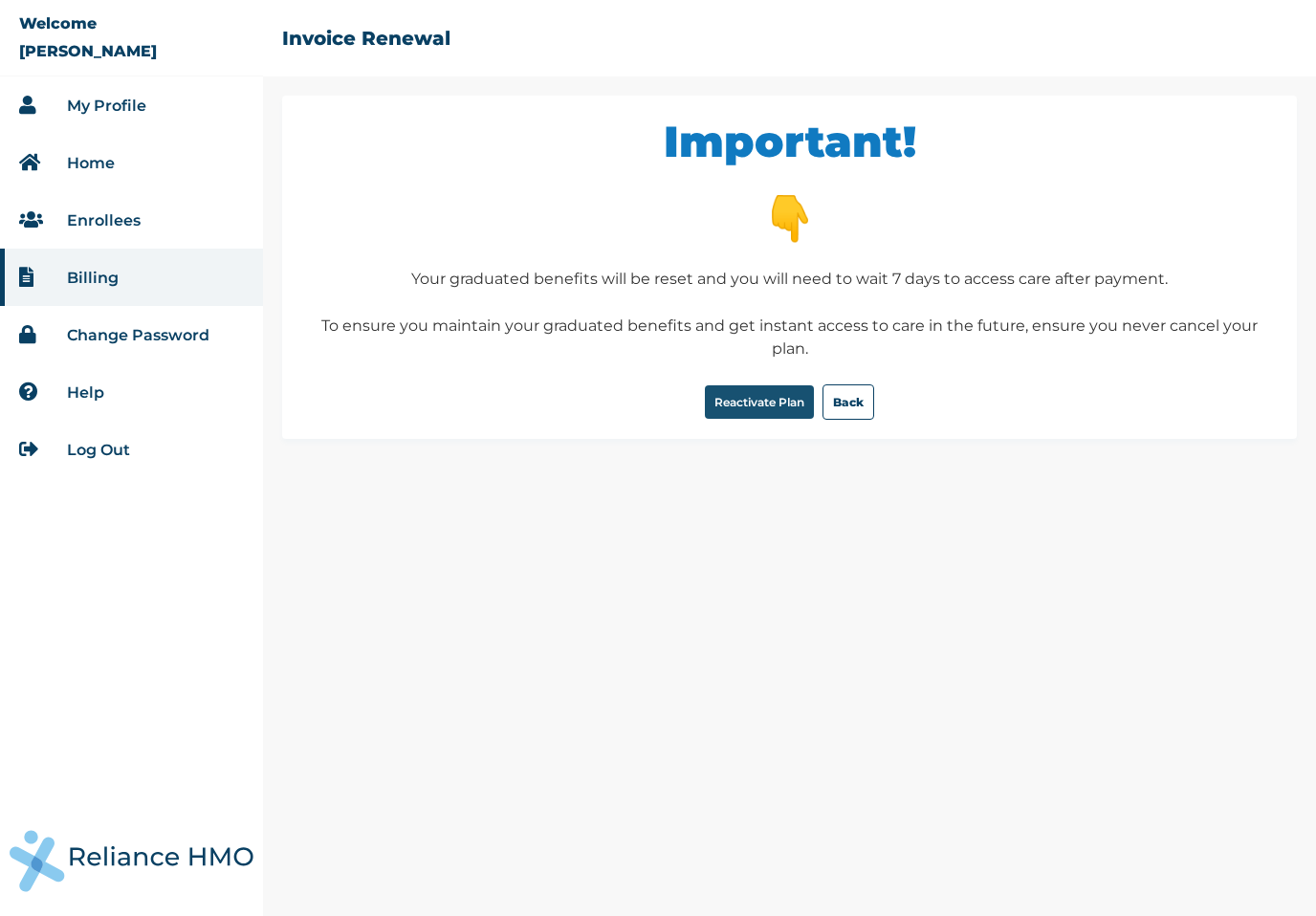 click on "Reactivate Plan" at bounding box center (759, 402) 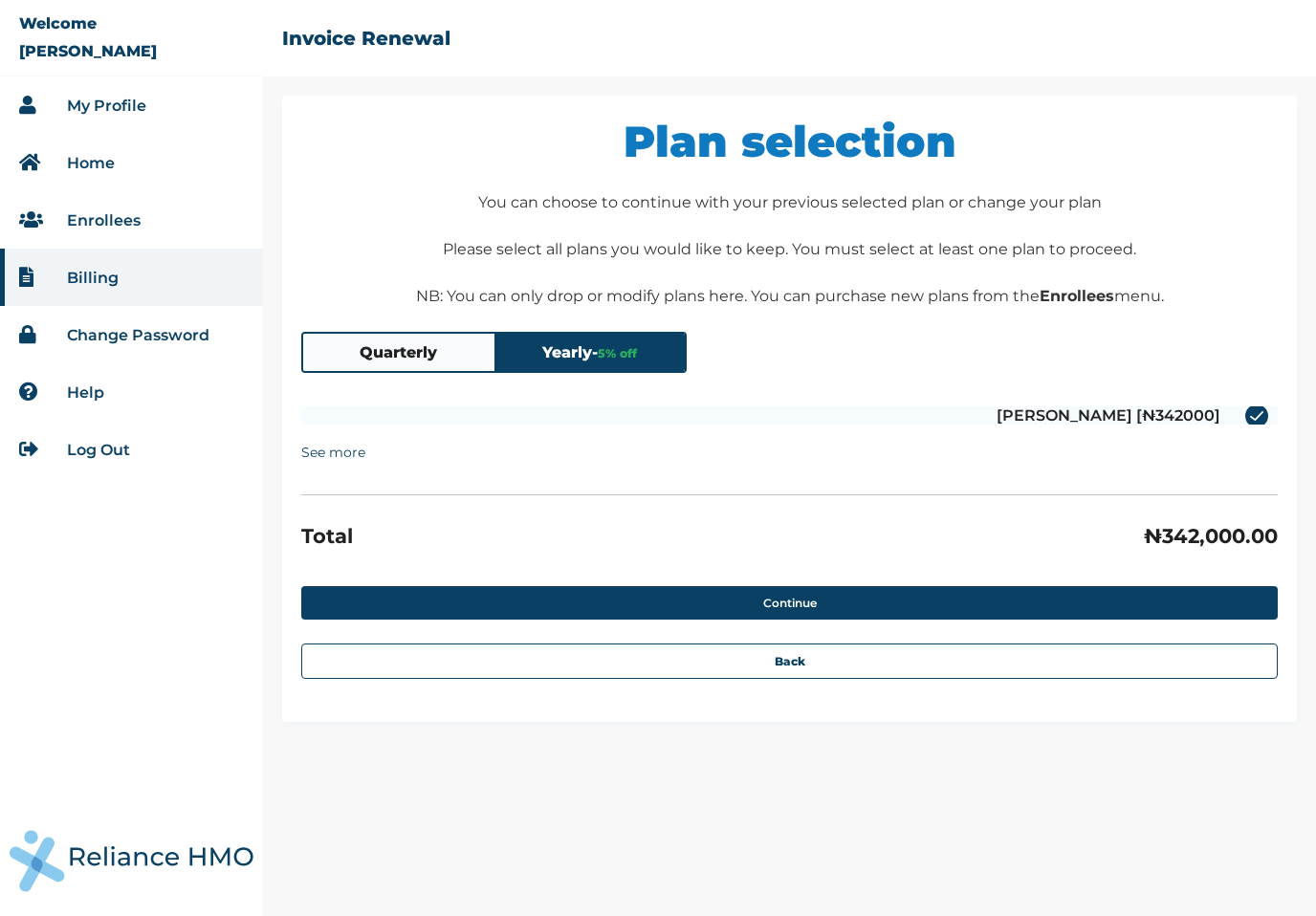 click on "5 % off" at bounding box center (617, 353) 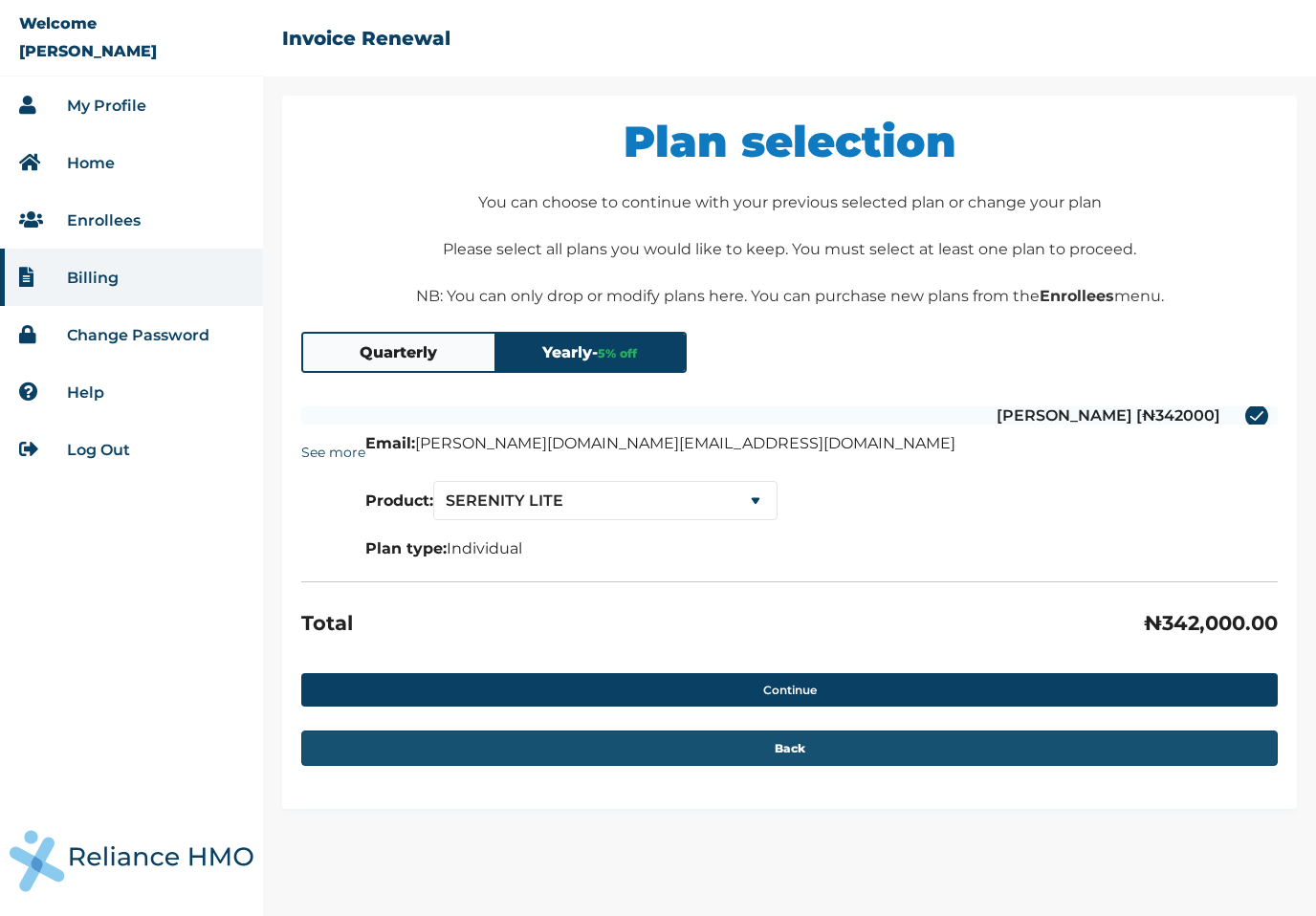 click on "Back" at bounding box center [789, 748] 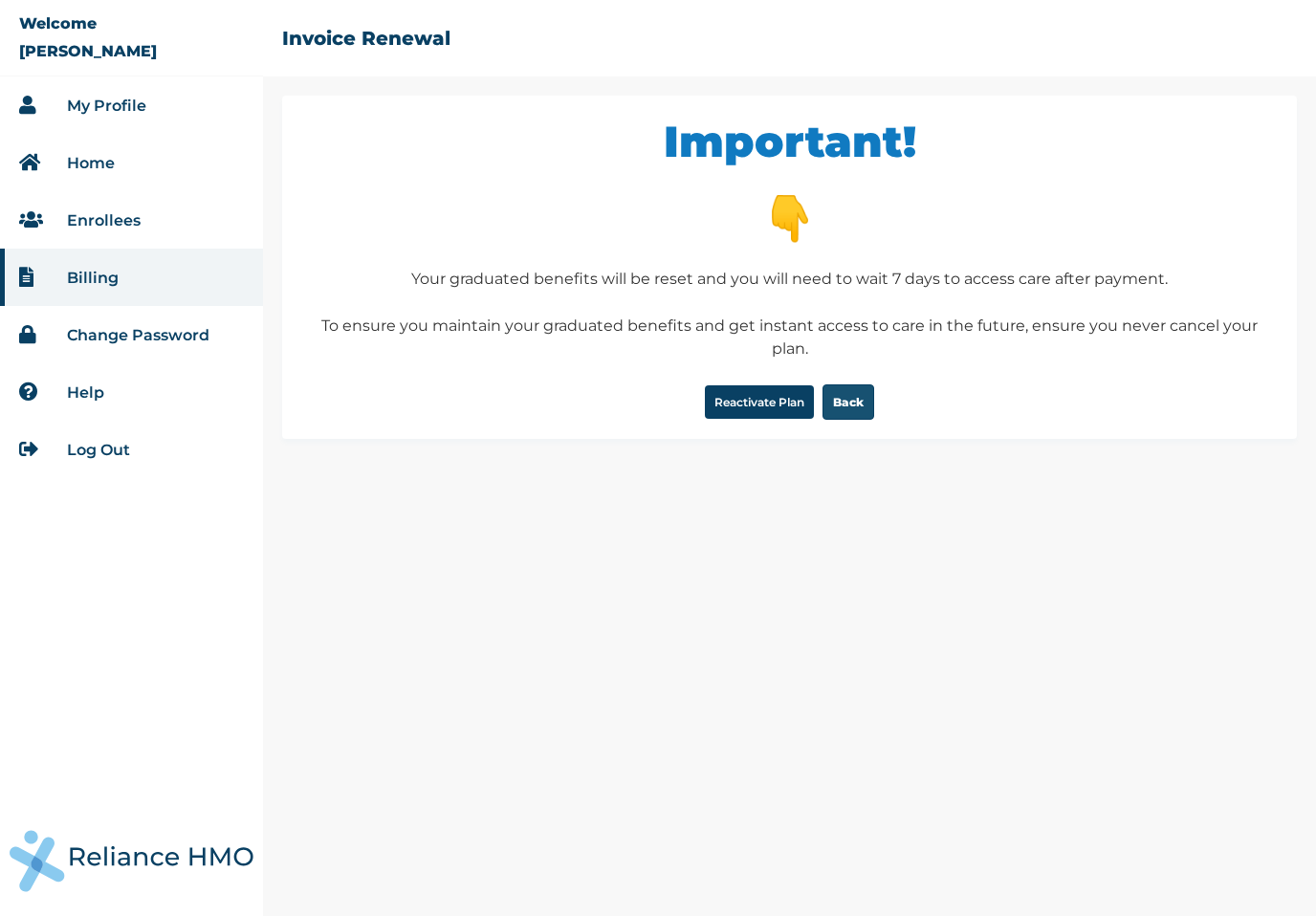 click on "Back" at bounding box center [848, 402] 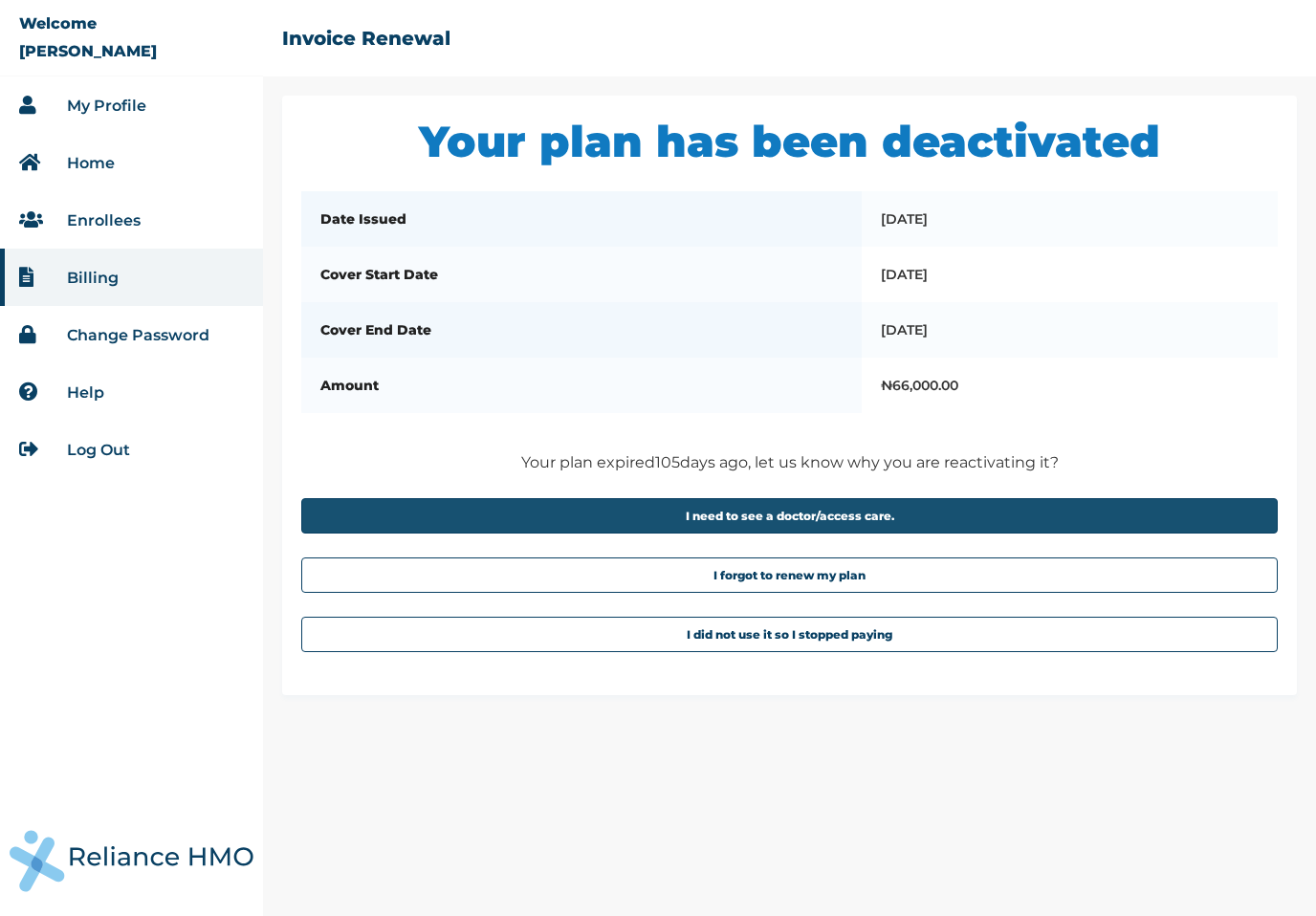click on "I need to see a doctor/access care." at bounding box center [789, 515] 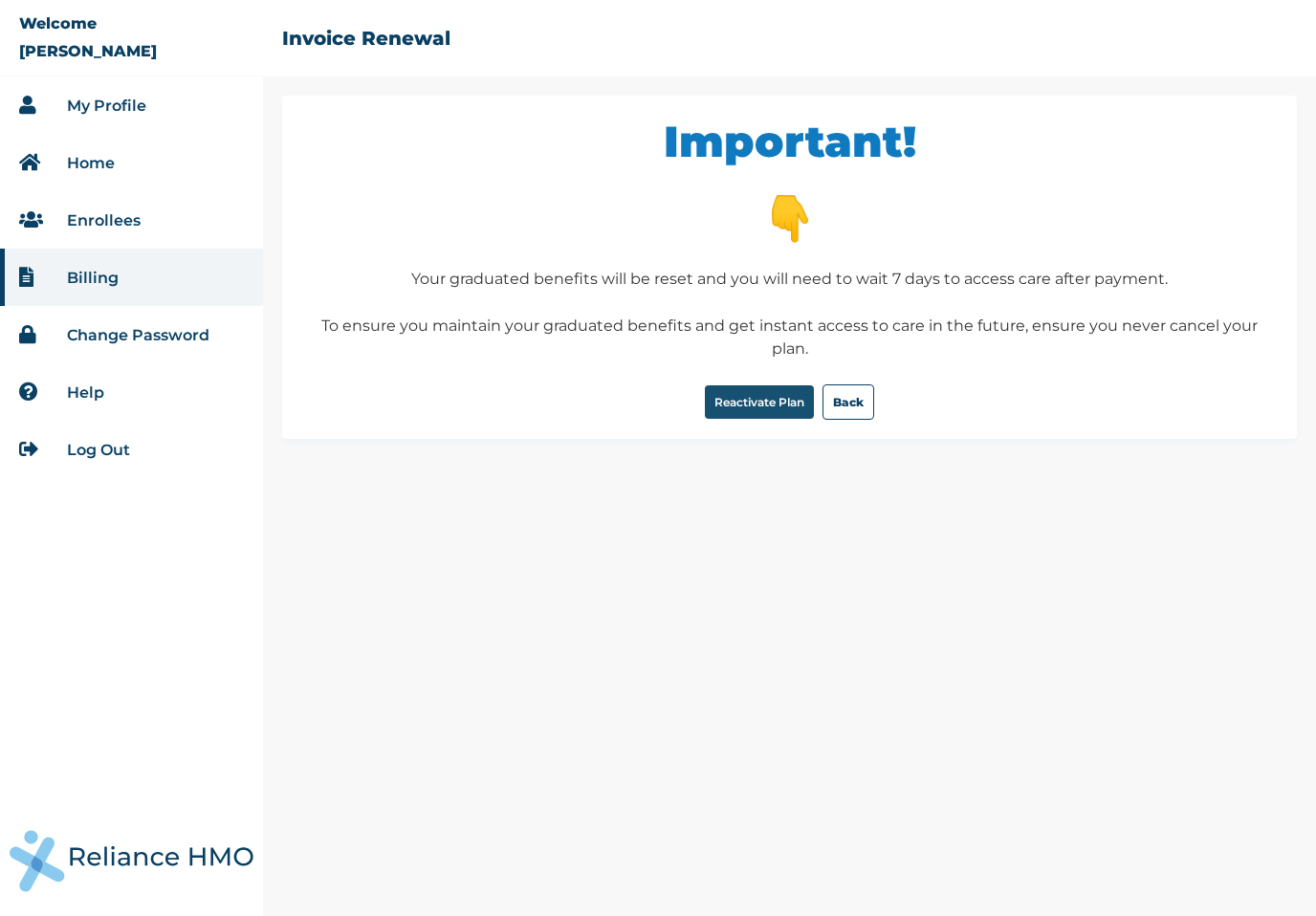 click on "Reactivate Plan" at bounding box center (759, 402) 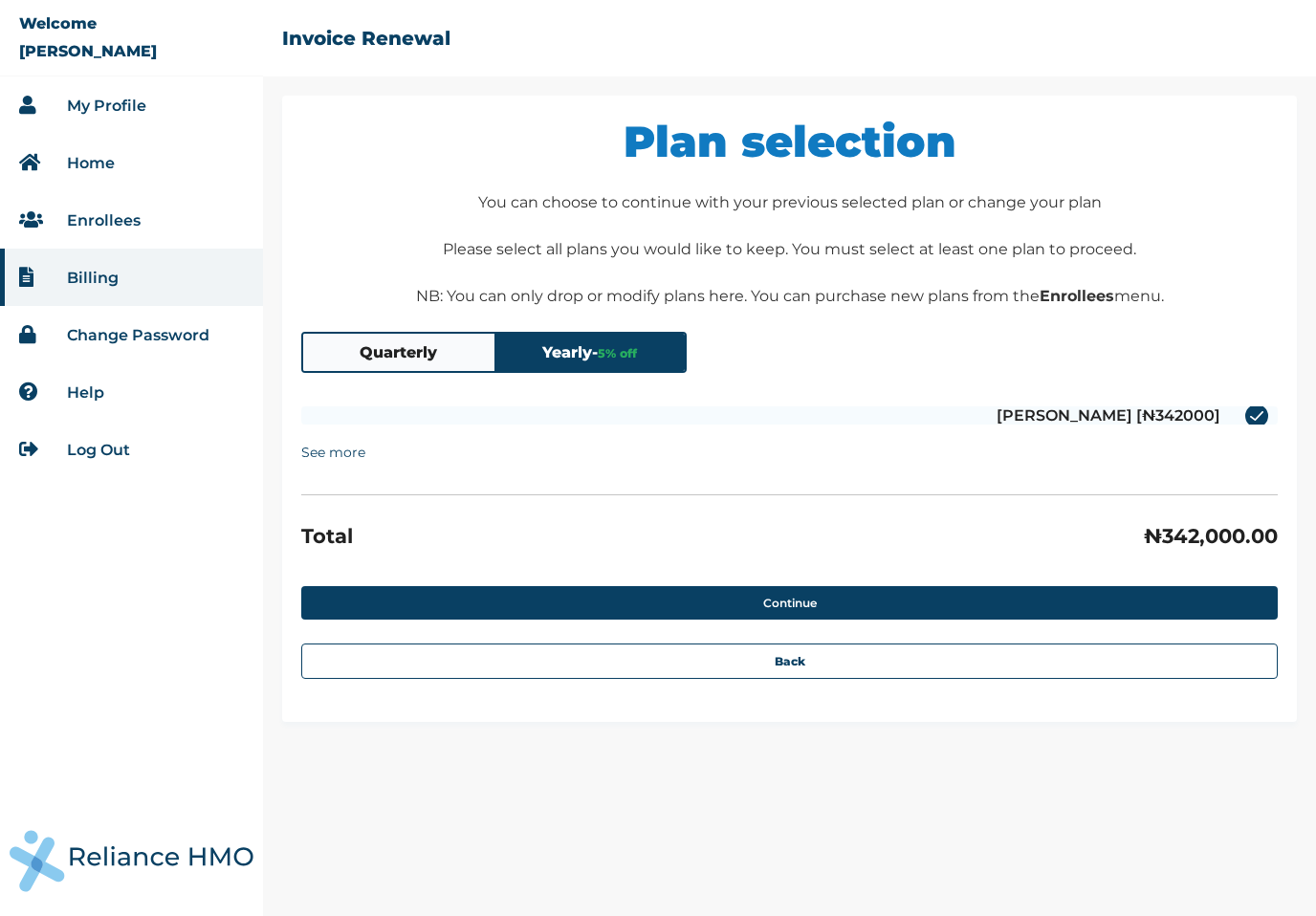 click on "Henry Nwaozuru [₦342000]" at bounding box center [789, 415] 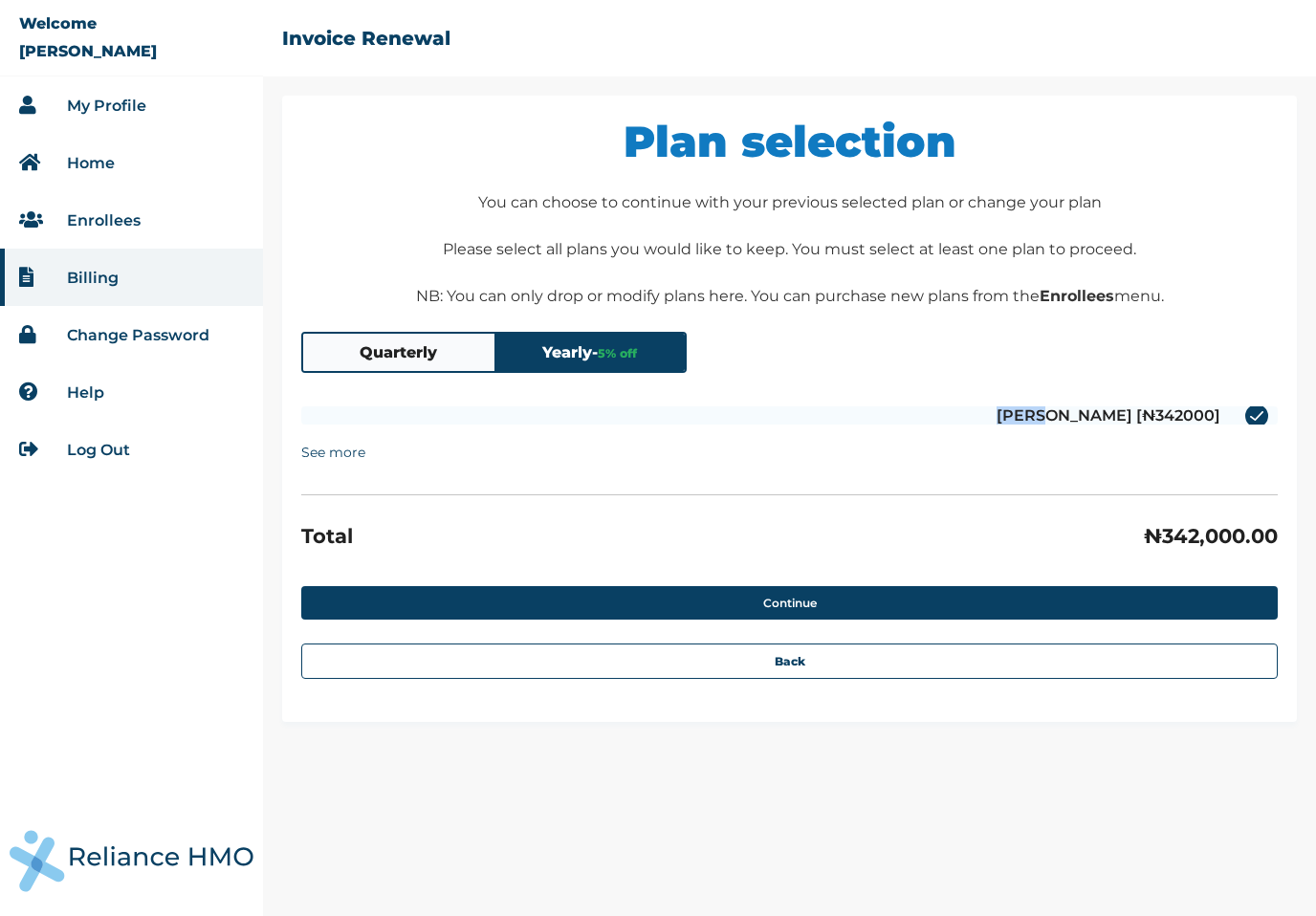 click on "Henry Nwaozuru [₦342000]" at bounding box center (789, 415) 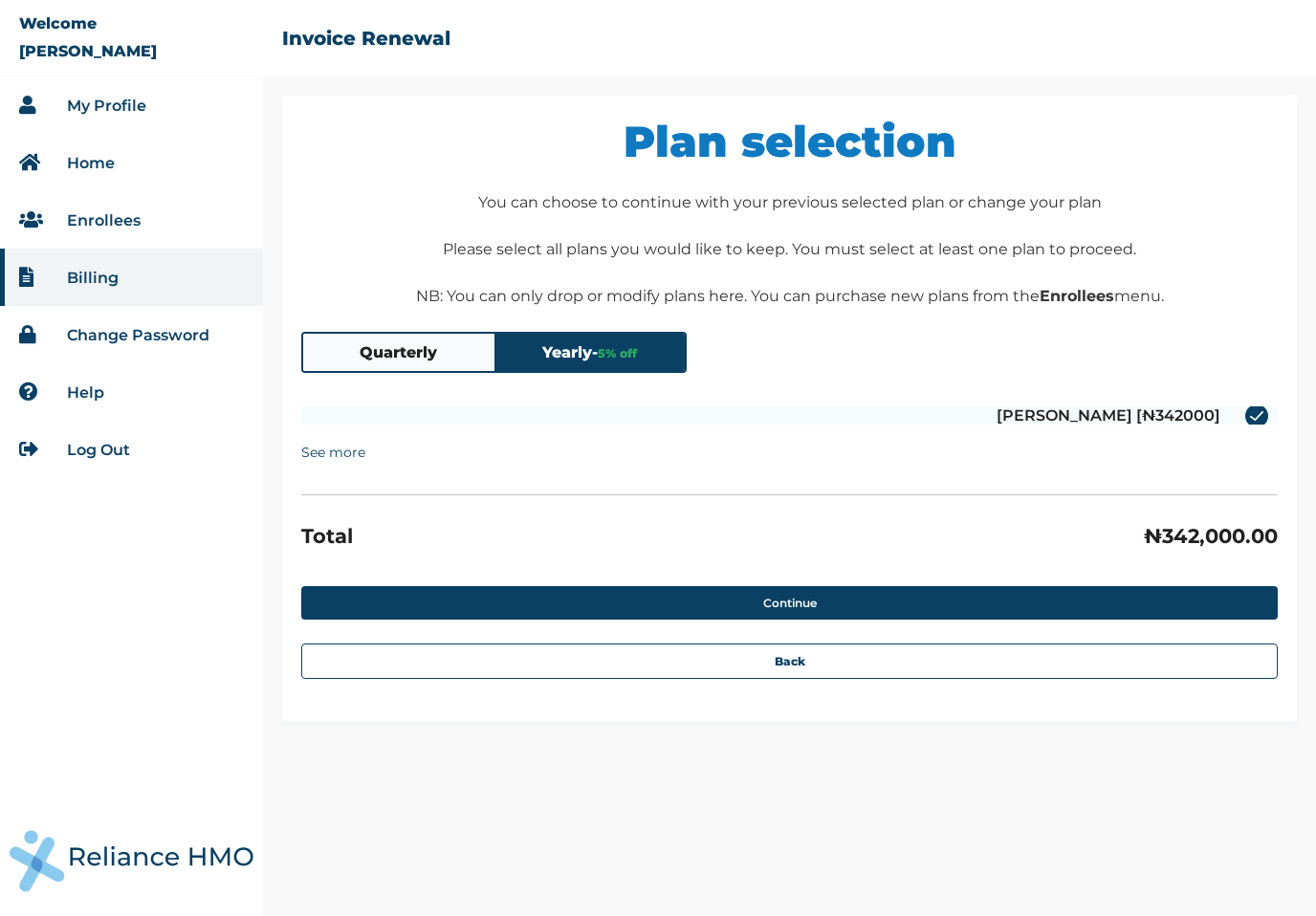 click on "See more" at bounding box center [333, 452] 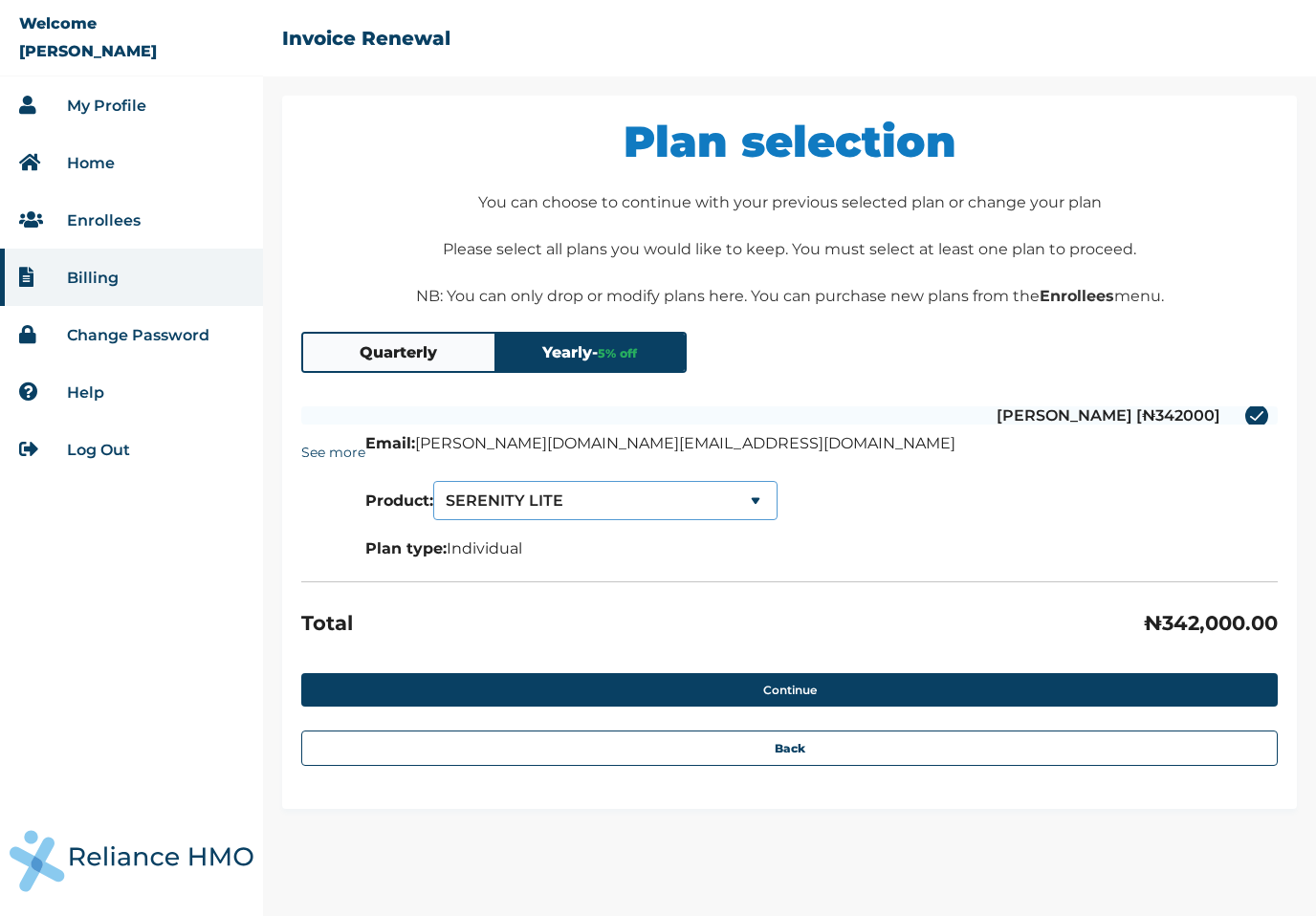 click on "SERENITY LITE SERENITY SERENITY LITE" at bounding box center (605, 500) 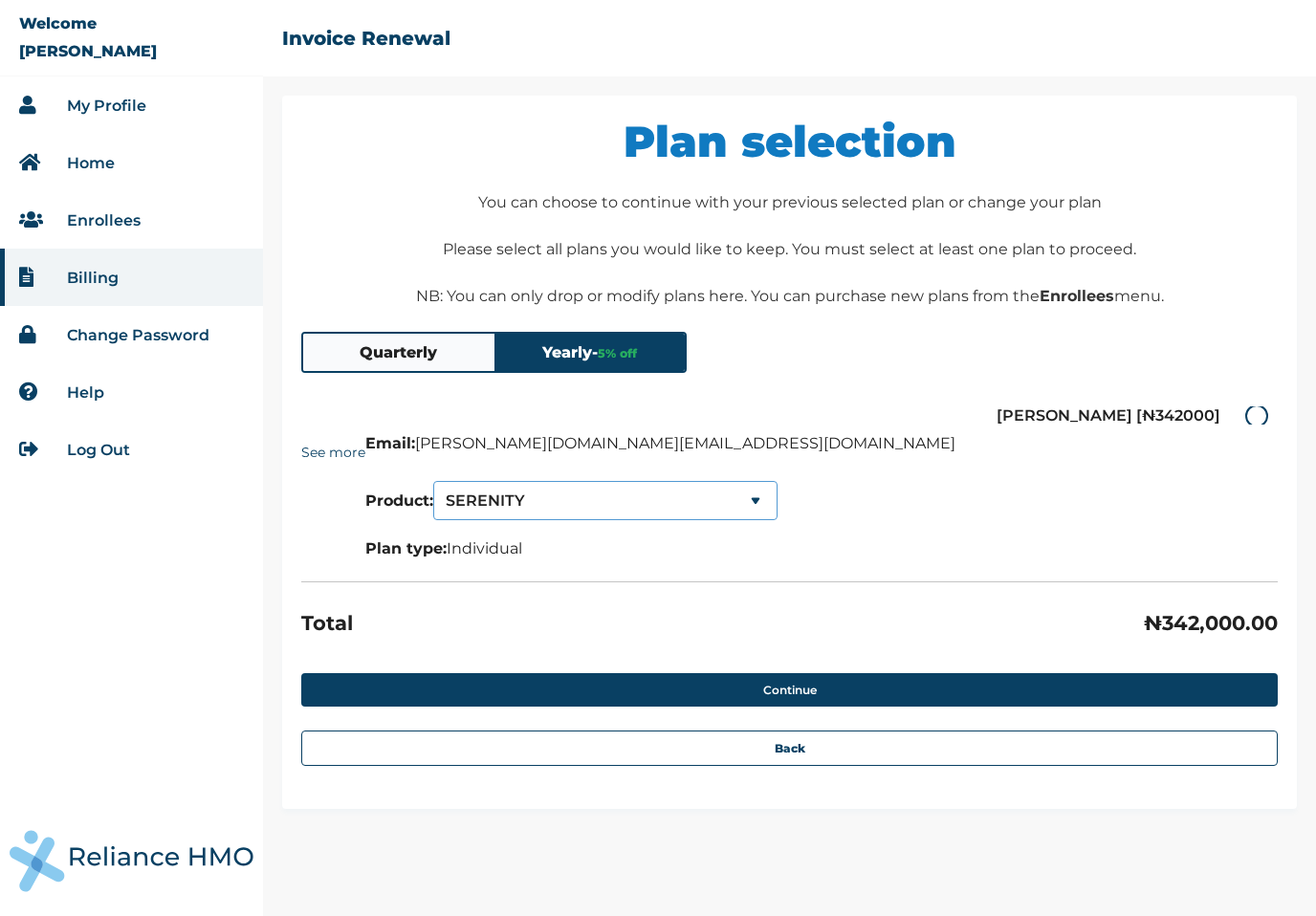 checkbox on "false" 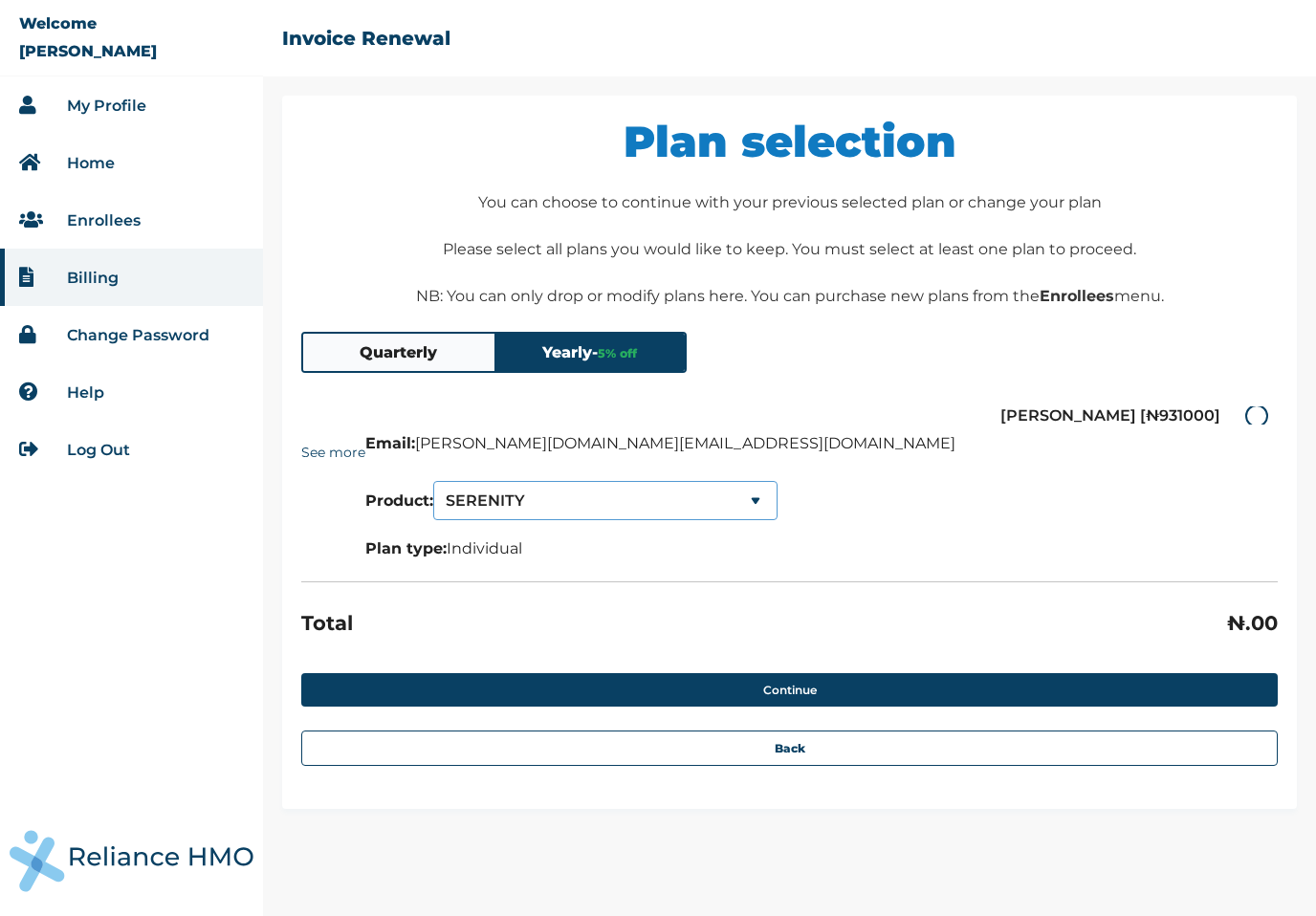 select on "1" 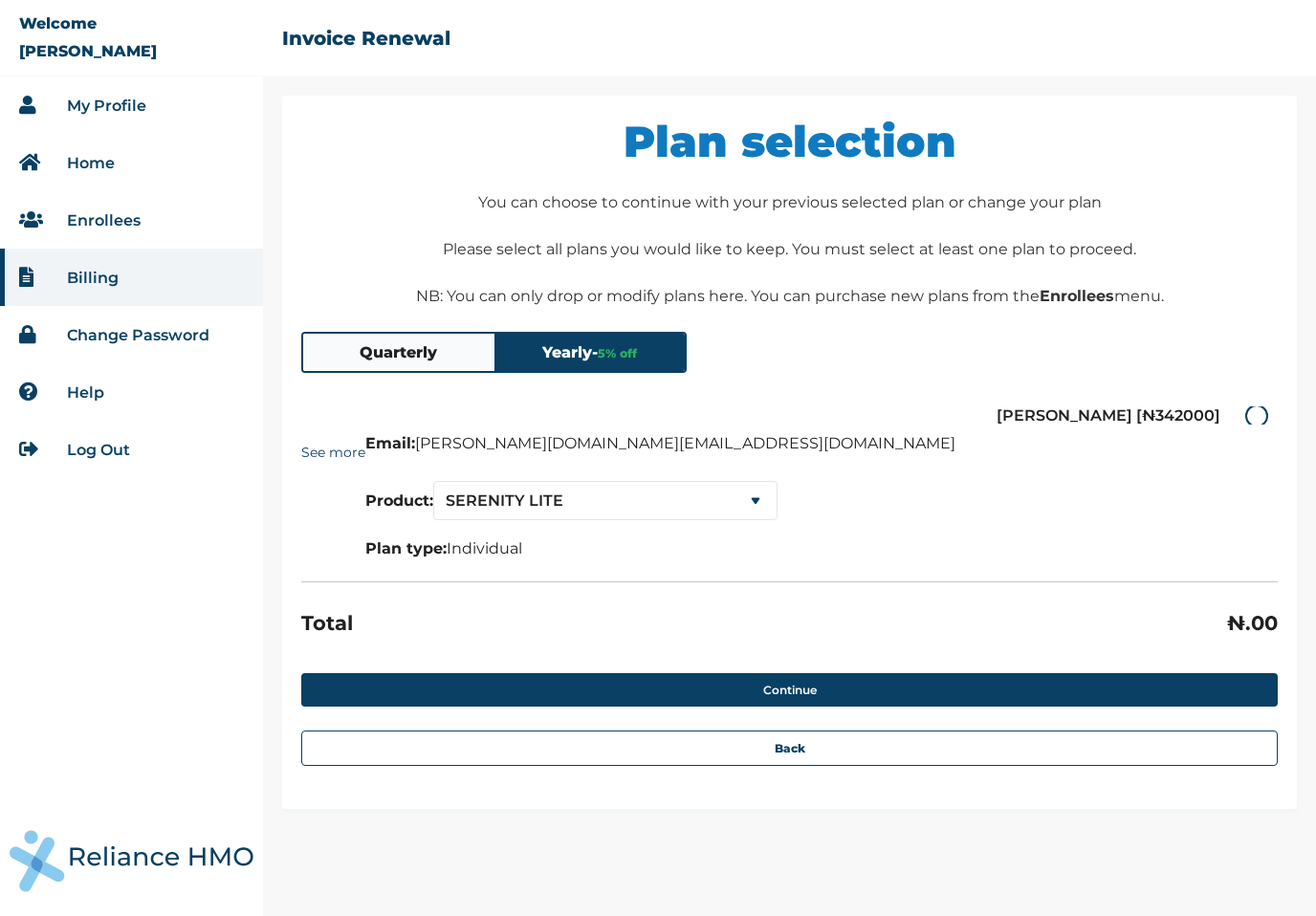 click on "Welcome HENRY NWAOZURU My Profile Home Enrollees Billing Change Password Help Log Out ☰ Invoice Renewal Plan selection You can choose to continue with your previous selected plan or change your plan Please select all plans you would like to keep. You must select at least one plan to proceed. NB: You can only drop or modify plans here. You can purchase new plans from the  Enrollees  menu. Quarterly Yearly  -  5 % off Henry Nwaozuru [₦342000] See more Email:  henry.cn@yahoo.com Product:  SERENITY LITE SERENITY SERENITY LITE Plan type:  Individual Total ₦ .00 Continue Back" at bounding box center [658, 458] 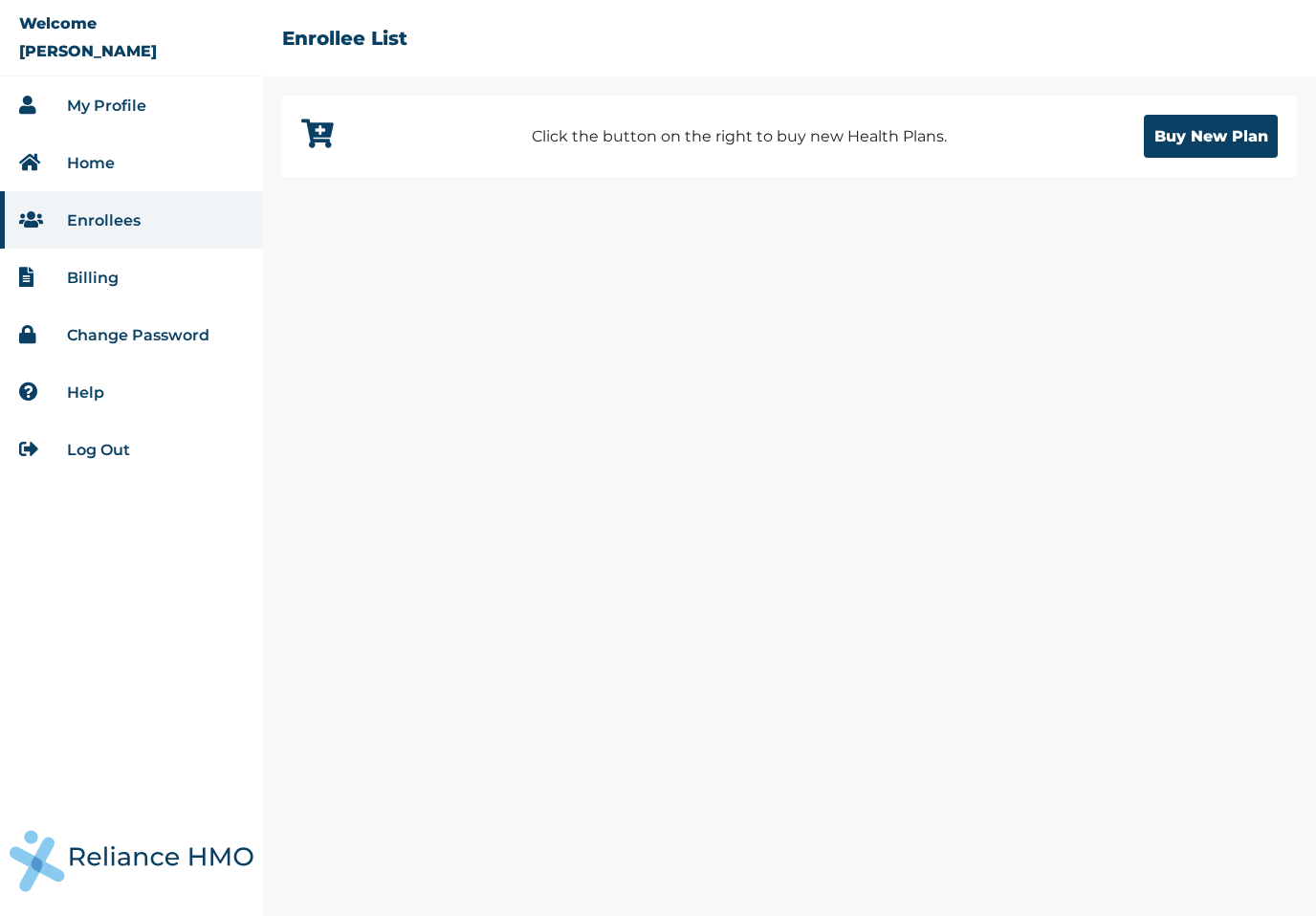 click on "Click the button on the right to buy new Health Plans." at bounding box center (739, 137) 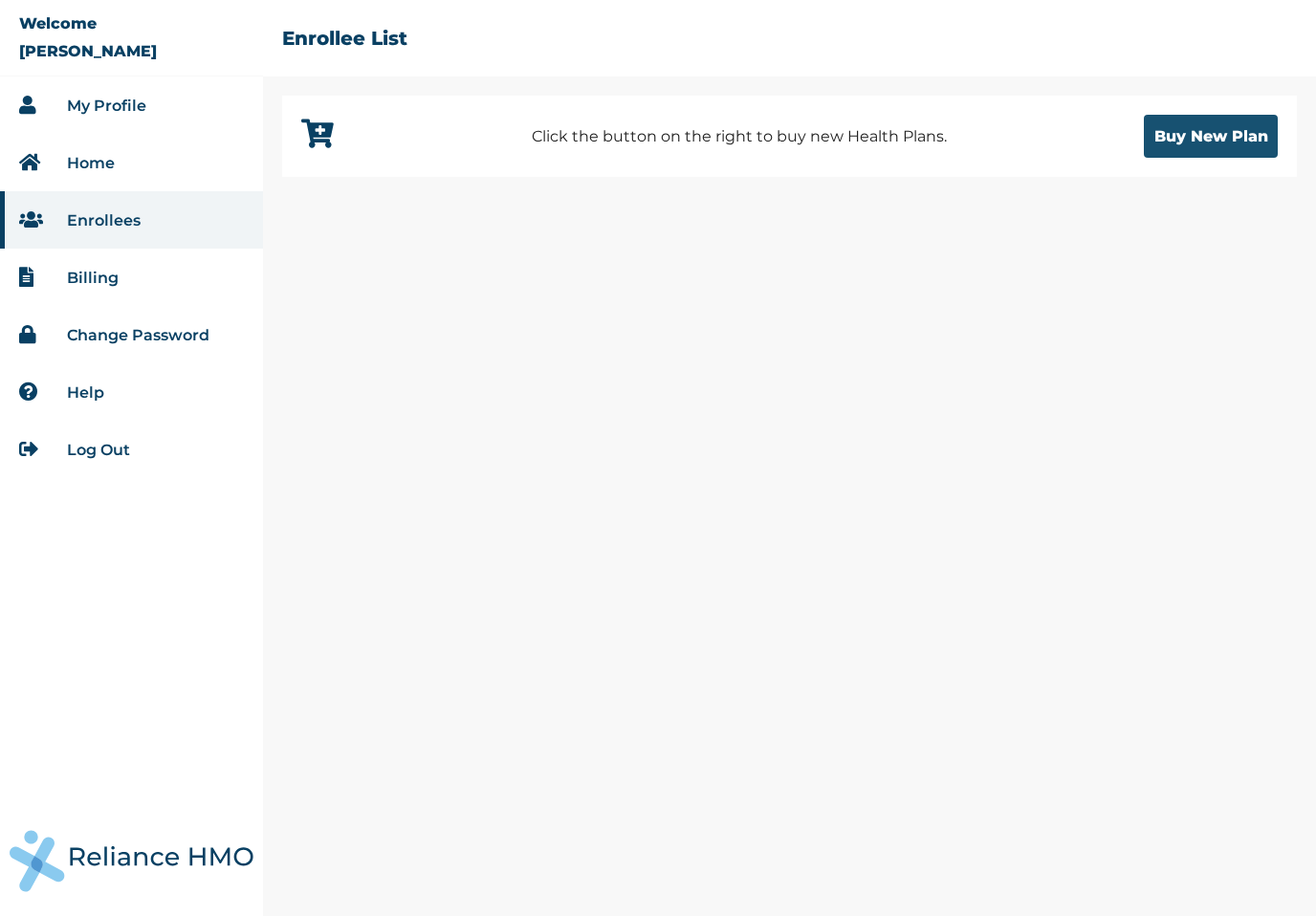 click on "Buy New Plan" at bounding box center (1211, 136) 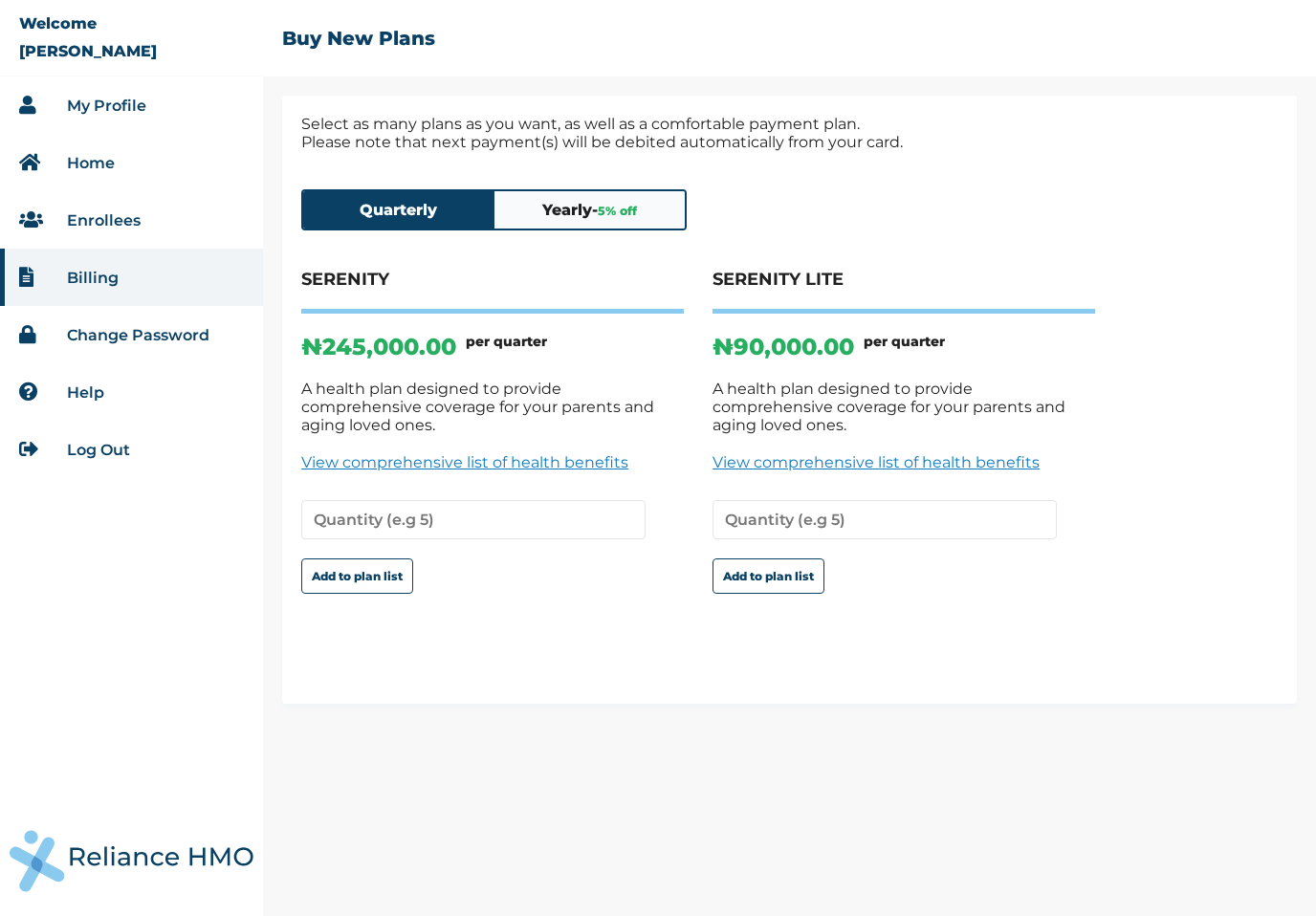 click on "Yearly  -  5 % off" at bounding box center [590, 209] 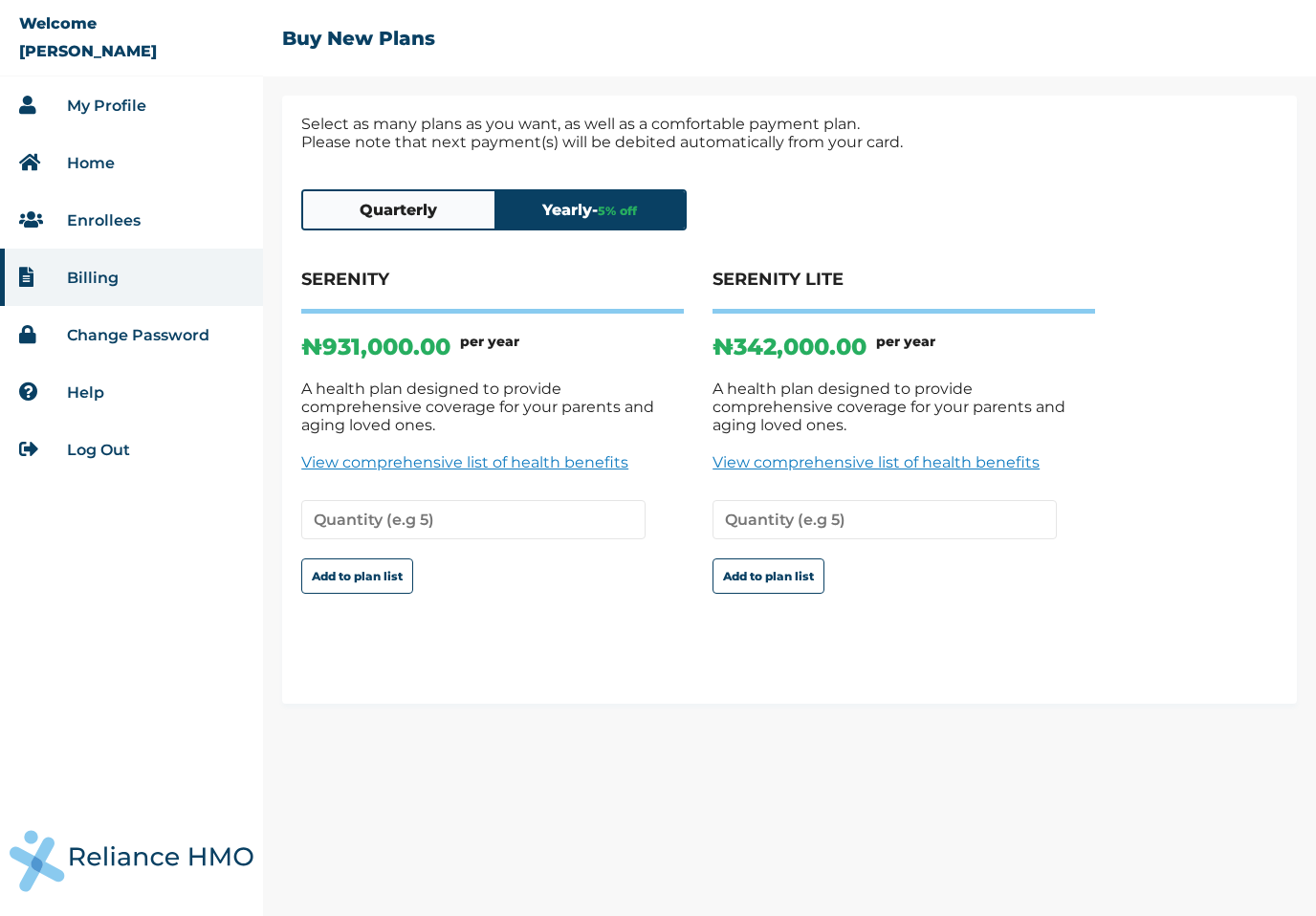 click on "Quarterly" at bounding box center (399, 209) 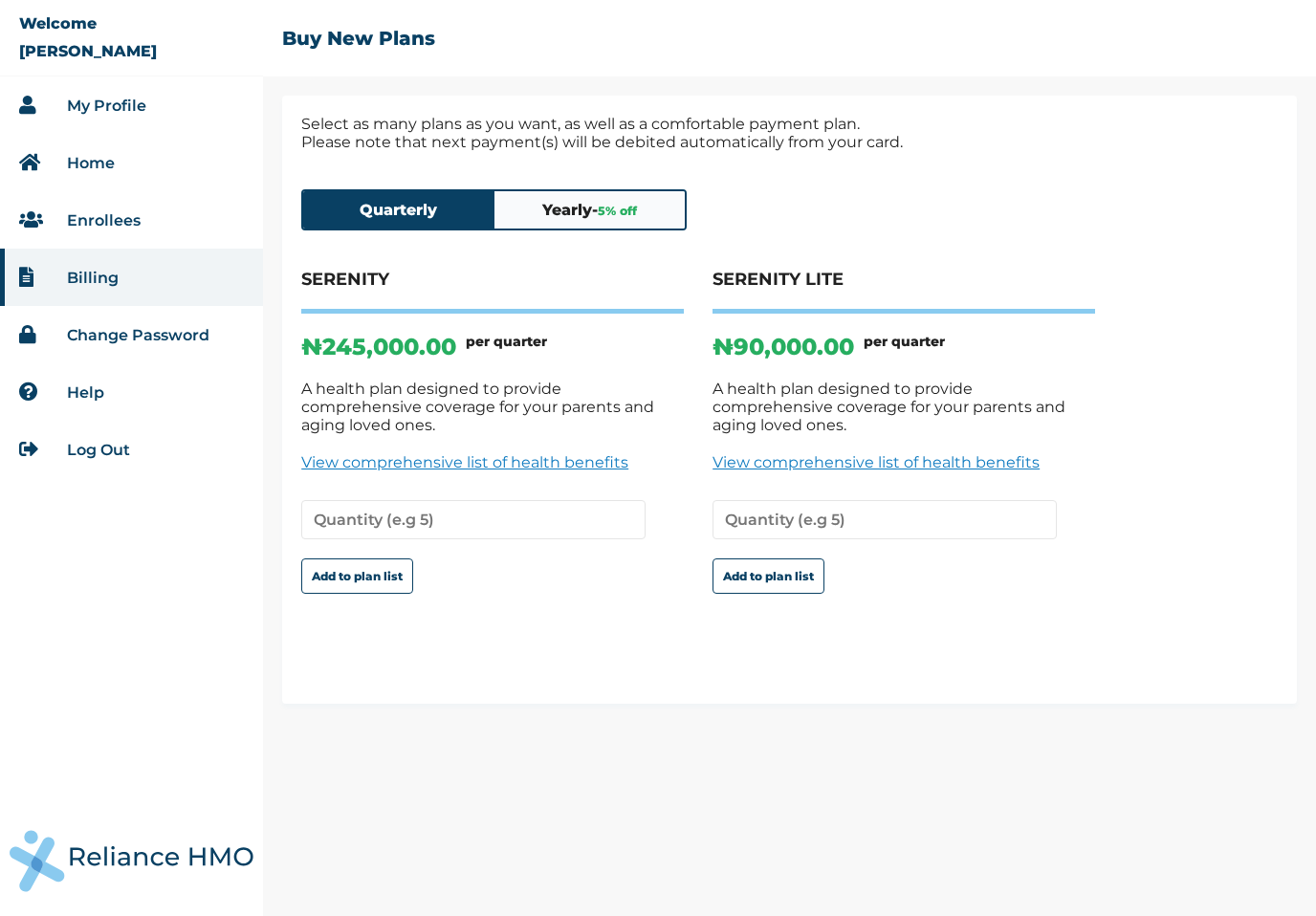 click on "Yearly  -  5 % off" at bounding box center (590, 209) 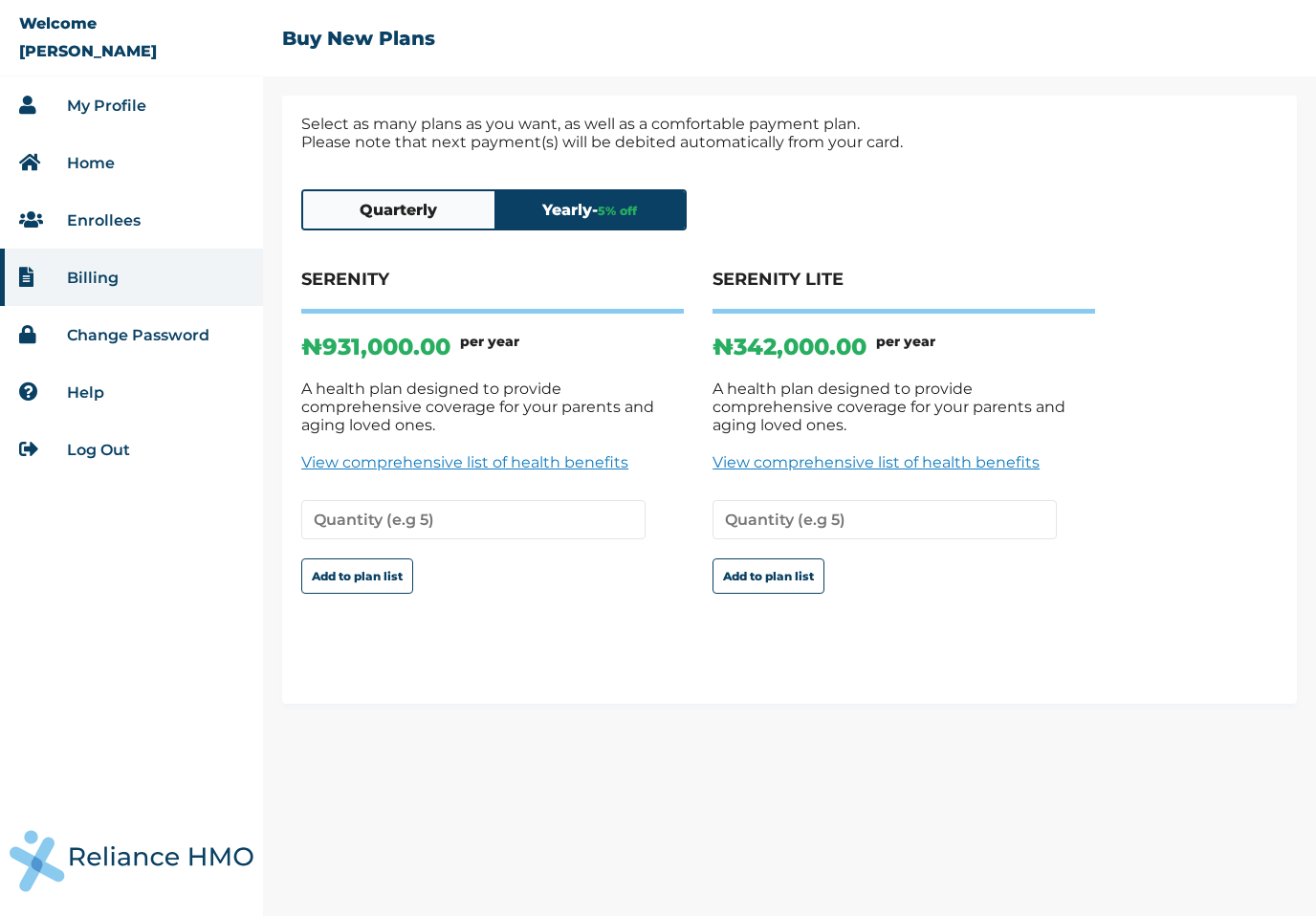 click on "Yearly  -  5 % off" at bounding box center [590, 209] 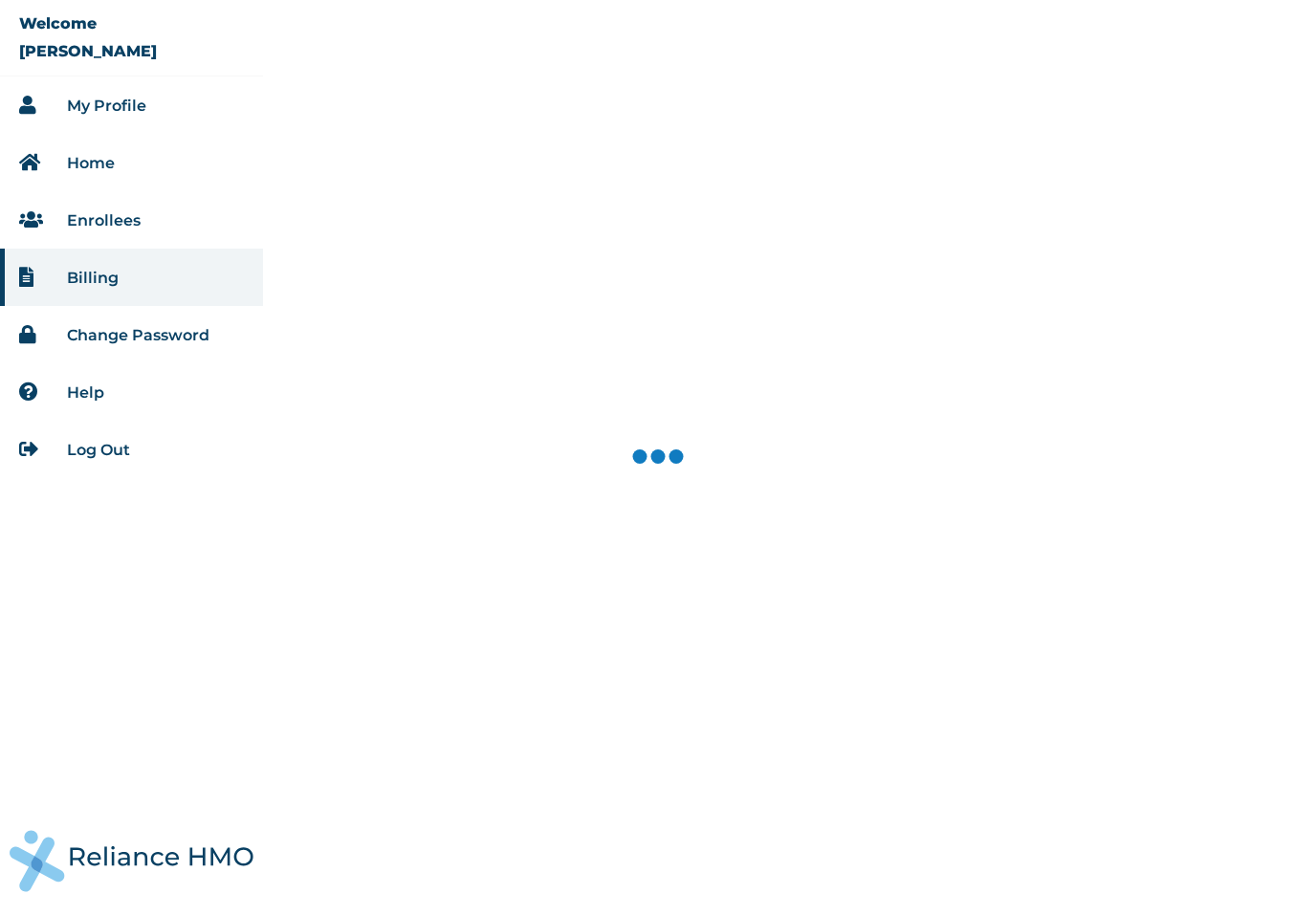 scroll, scrollTop: 0, scrollLeft: 0, axis: both 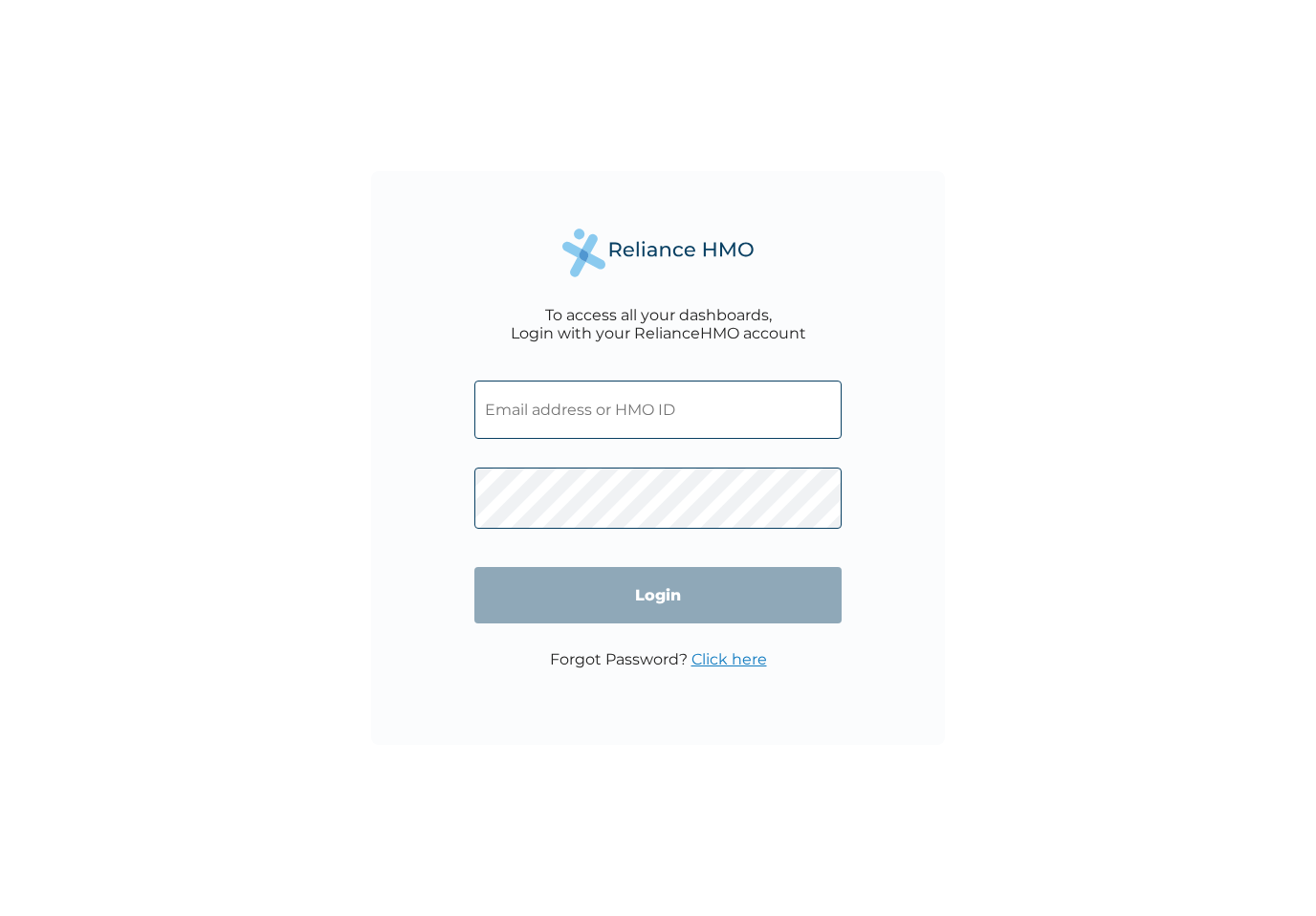 click on "To access all your dashboards, Login with your RelianceHMO account Login Forgot Password?   Click here" at bounding box center (658, 458) 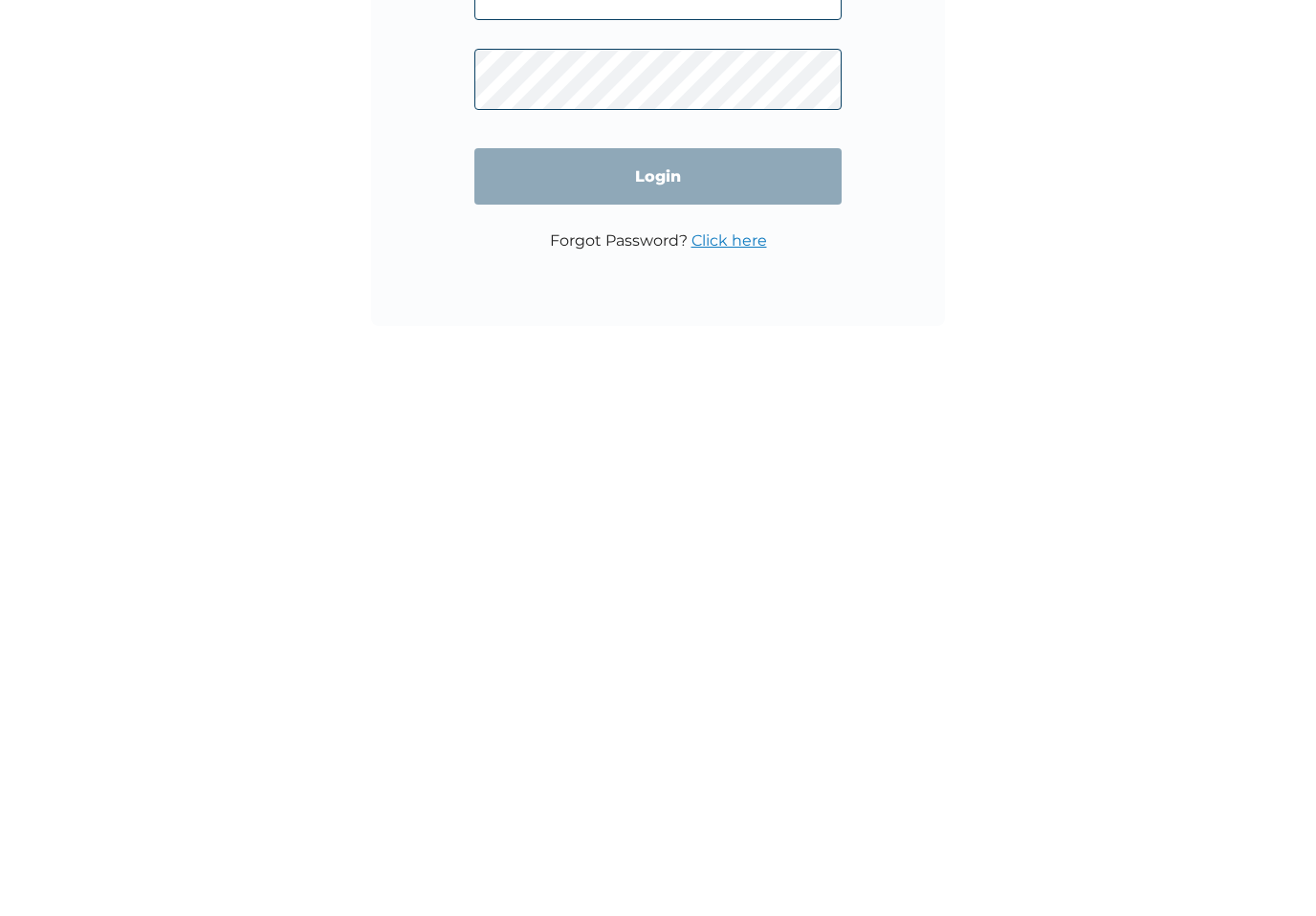 type on "[PERSON_NAME][DOMAIN_NAME][EMAIL_ADDRESS][DOMAIN_NAME]" 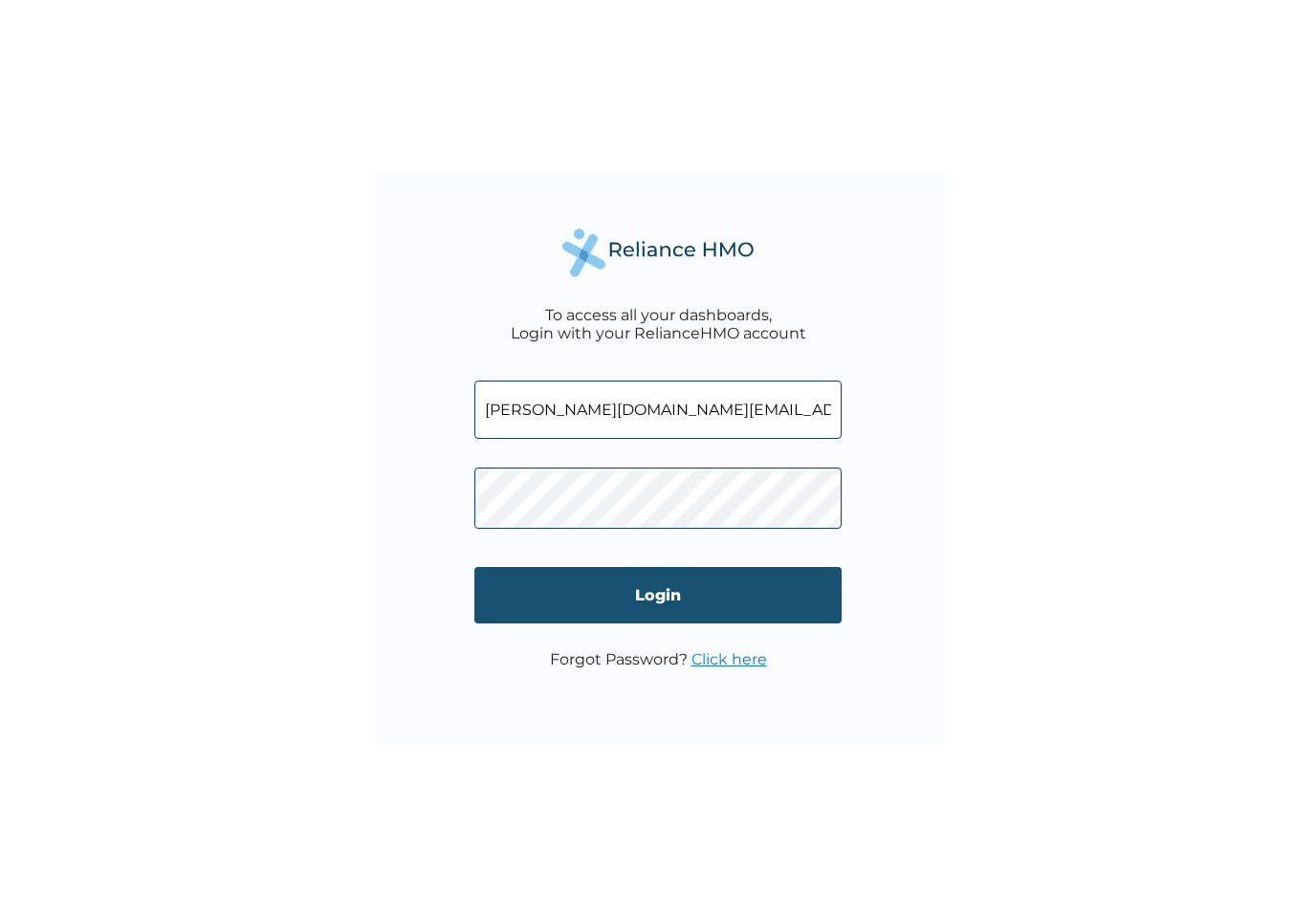 click on "Login" at bounding box center (658, 595) 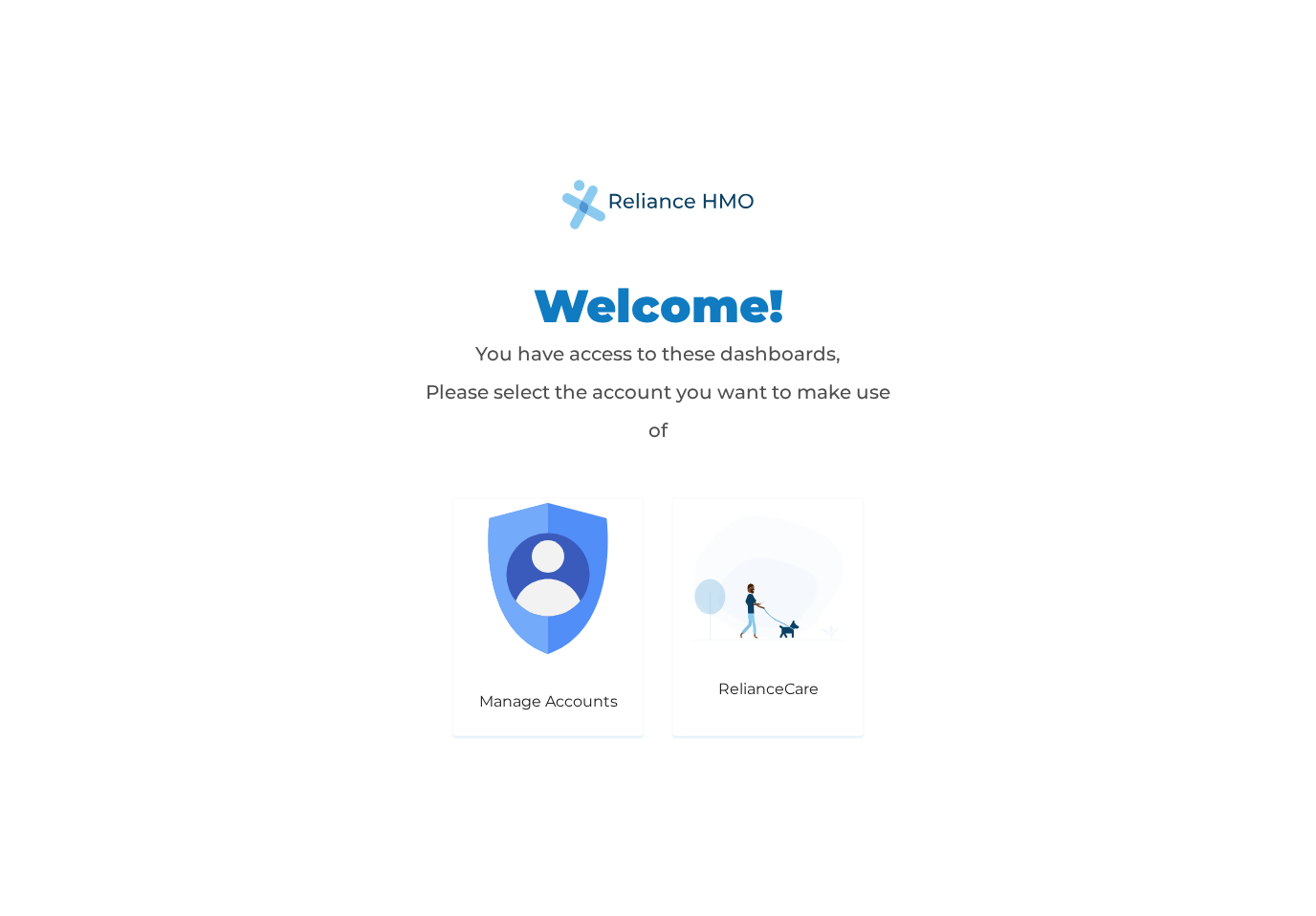 scroll, scrollTop: 0, scrollLeft: 0, axis: both 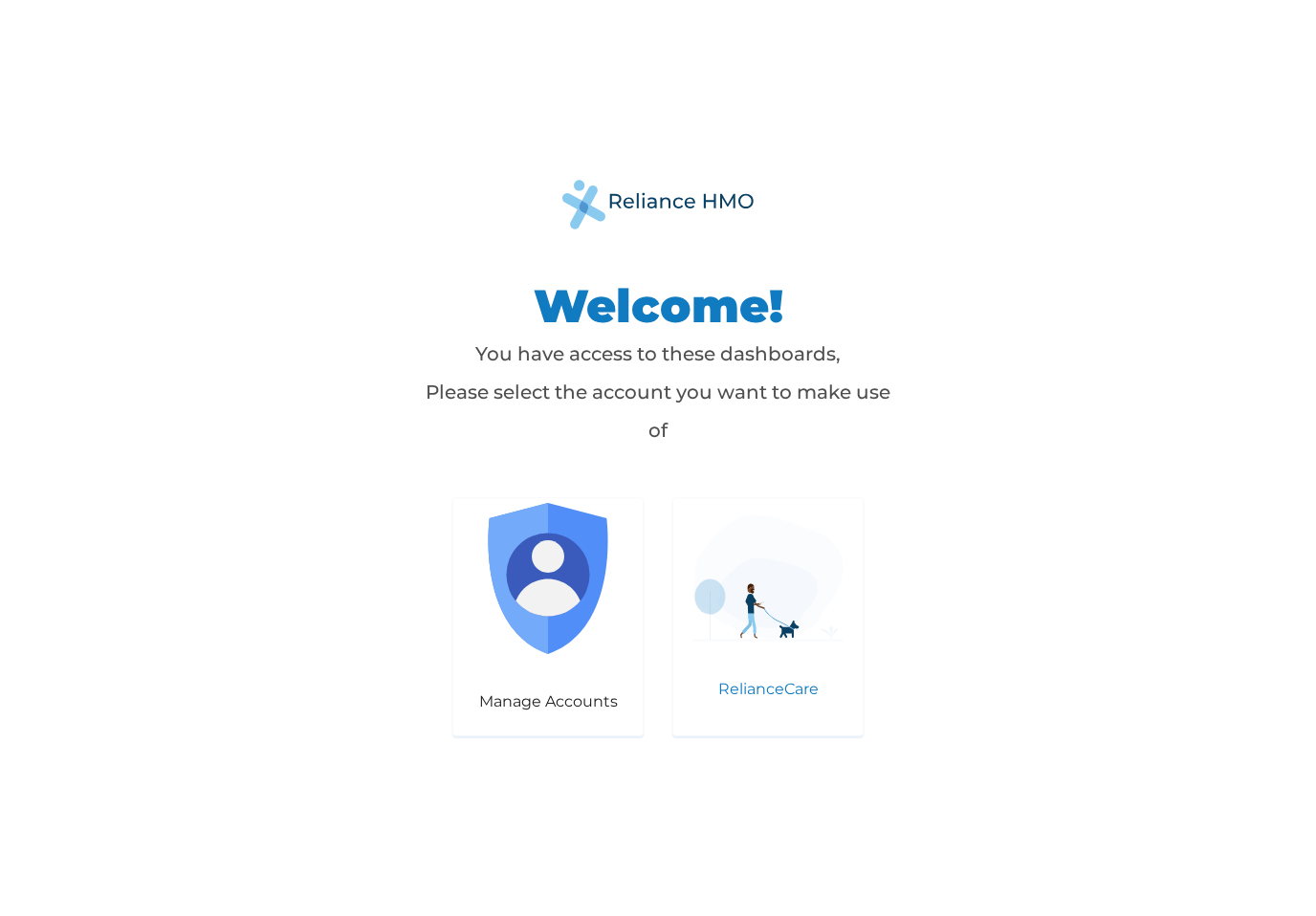 click on "Welcome! You have access to these dashboards, Please select the account you want to make use of Manage Accounts RelianceCare" at bounding box center (658, 458) 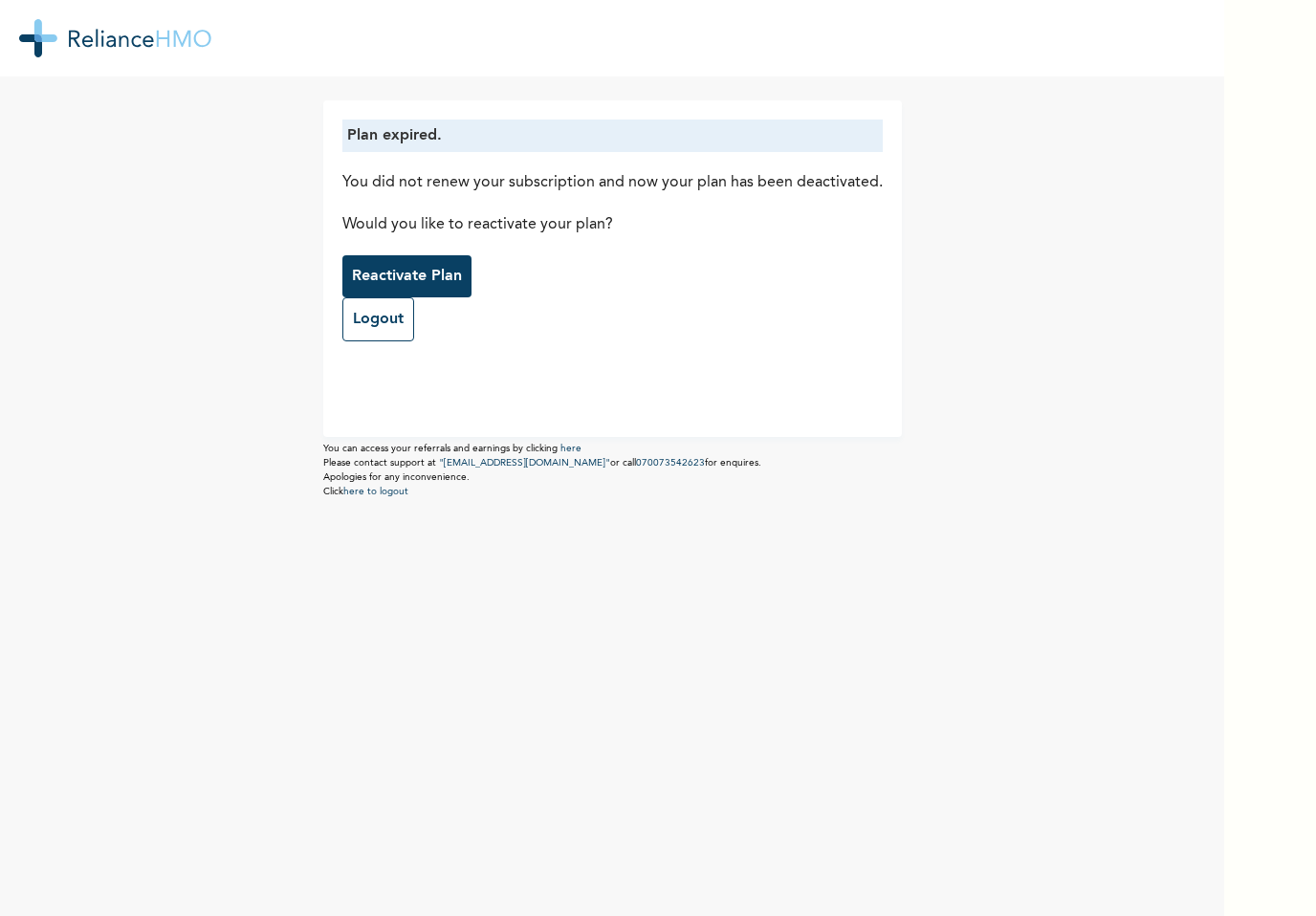 scroll, scrollTop: 0, scrollLeft: 0, axis: both 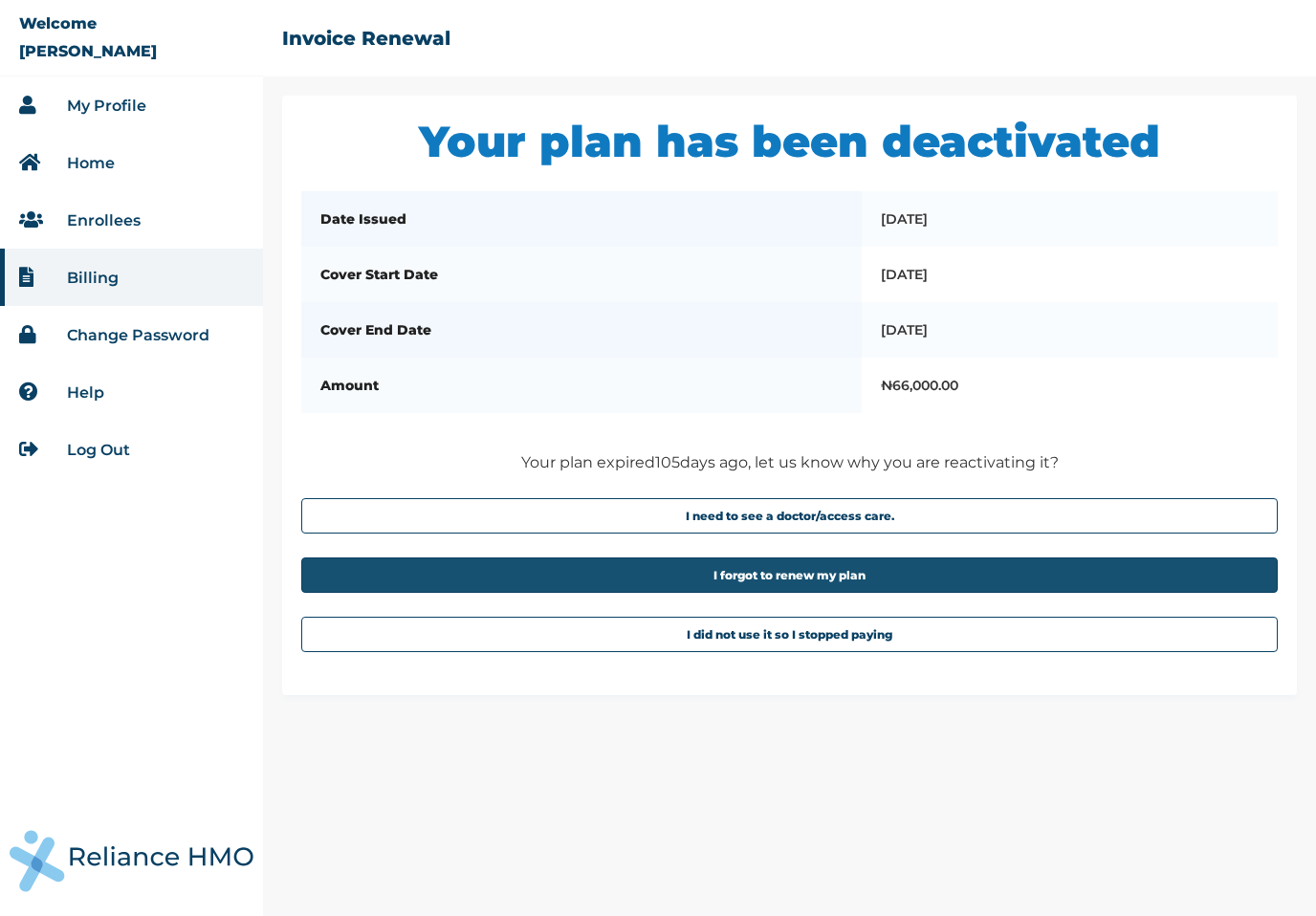 click on "I forgot to renew my plan" at bounding box center [789, 575] 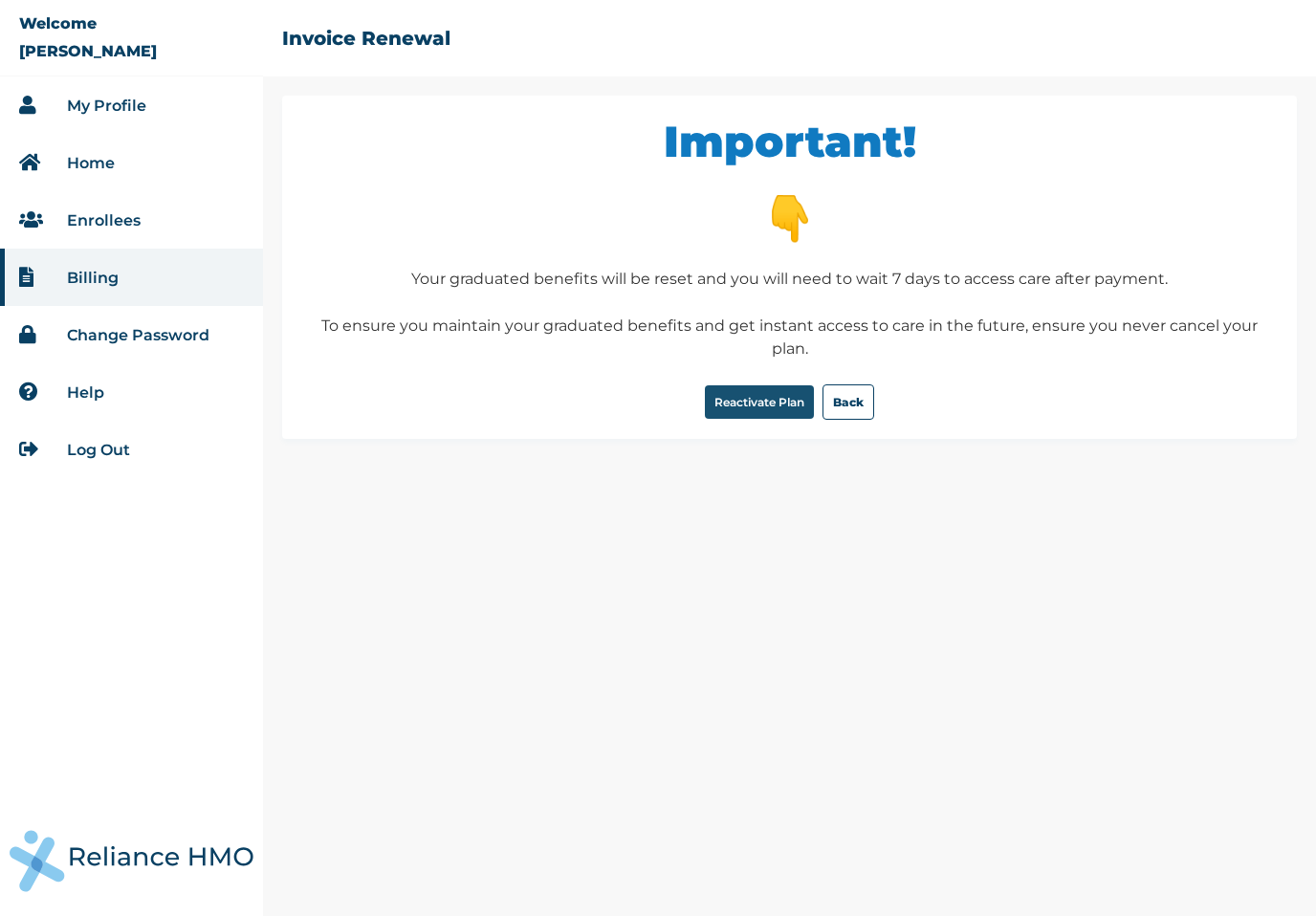 click on "Reactivate Plan" at bounding box center [759, 402] 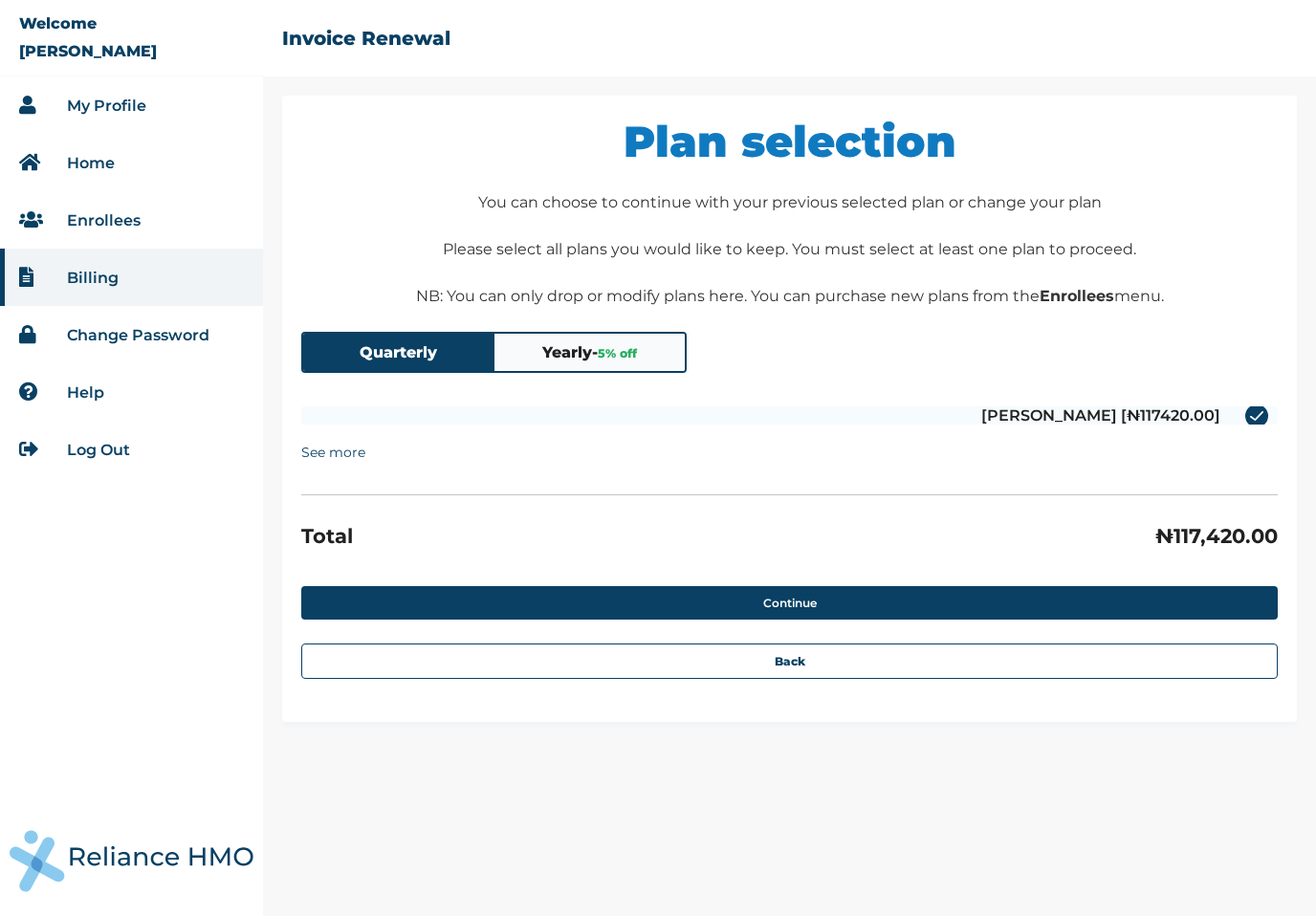 click on "See more" at bounding box center [333, 452] 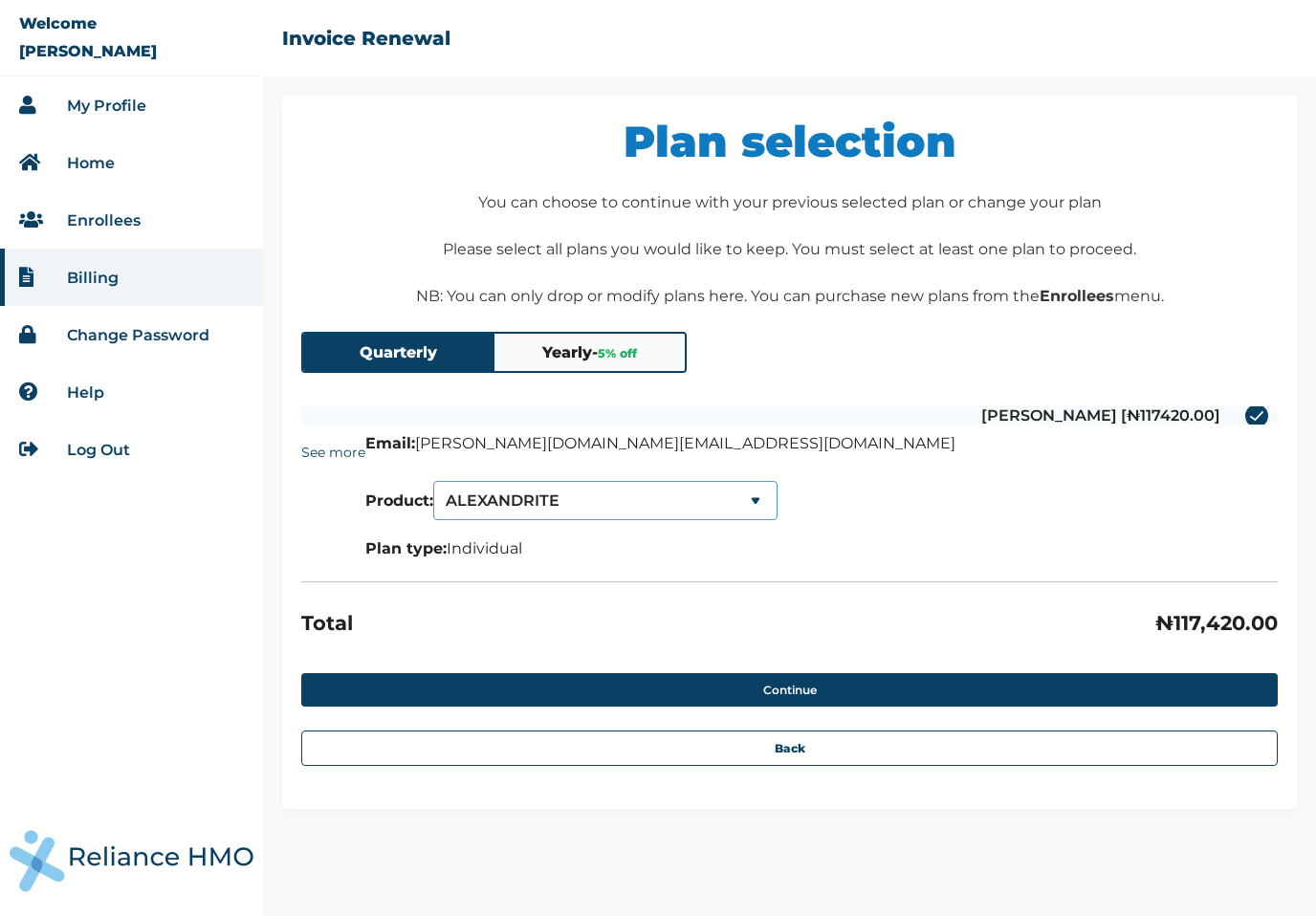 click on "ALEXANDRITE SERENITY SERENITY LITE" at bounding box center (605, 500) 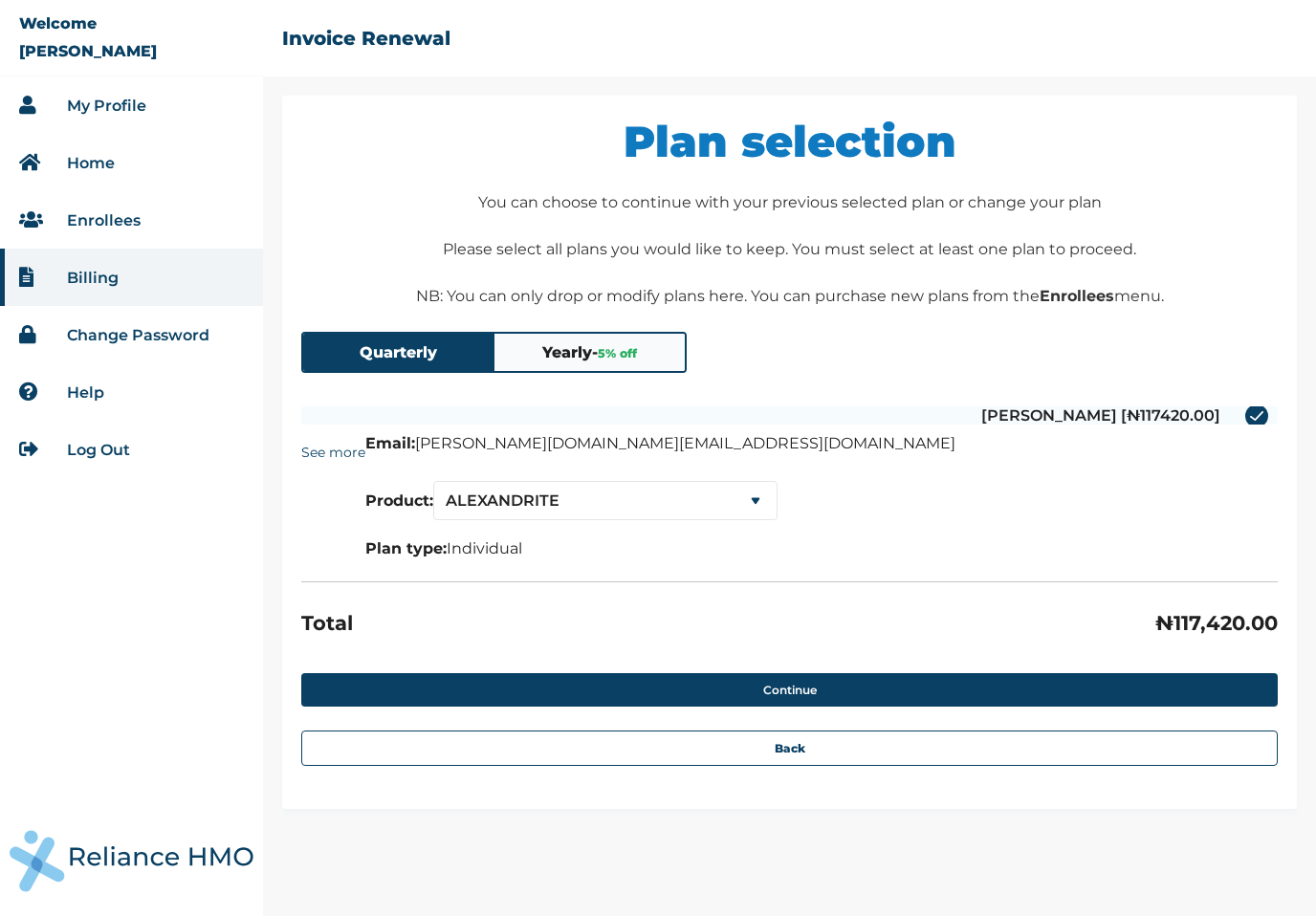click on "Welcome HENRY NWAOZURU My Profile Home Enrollees Billing Change Password Help Log Out ☰ Invoice Renewal Plan selection You can choose to continue with your previous selected plan or change your plan Please select all plans you would like to keep. You must select at least one plan to proceed. NB: You can only drop or modify plans here. You can purchase new plans from the  Enrollees  menu. Quarterly Yearly  -  5 % off Henry Nwaozuru [₦117420.00] See more Email:  henry.cn@yahoo.com Product:  ALEXANDRITE SERENITY SERENITY LITE Plan type:  Individual Total ₦ 117,420.00 Continue Back" at bounding box center [658, 458] 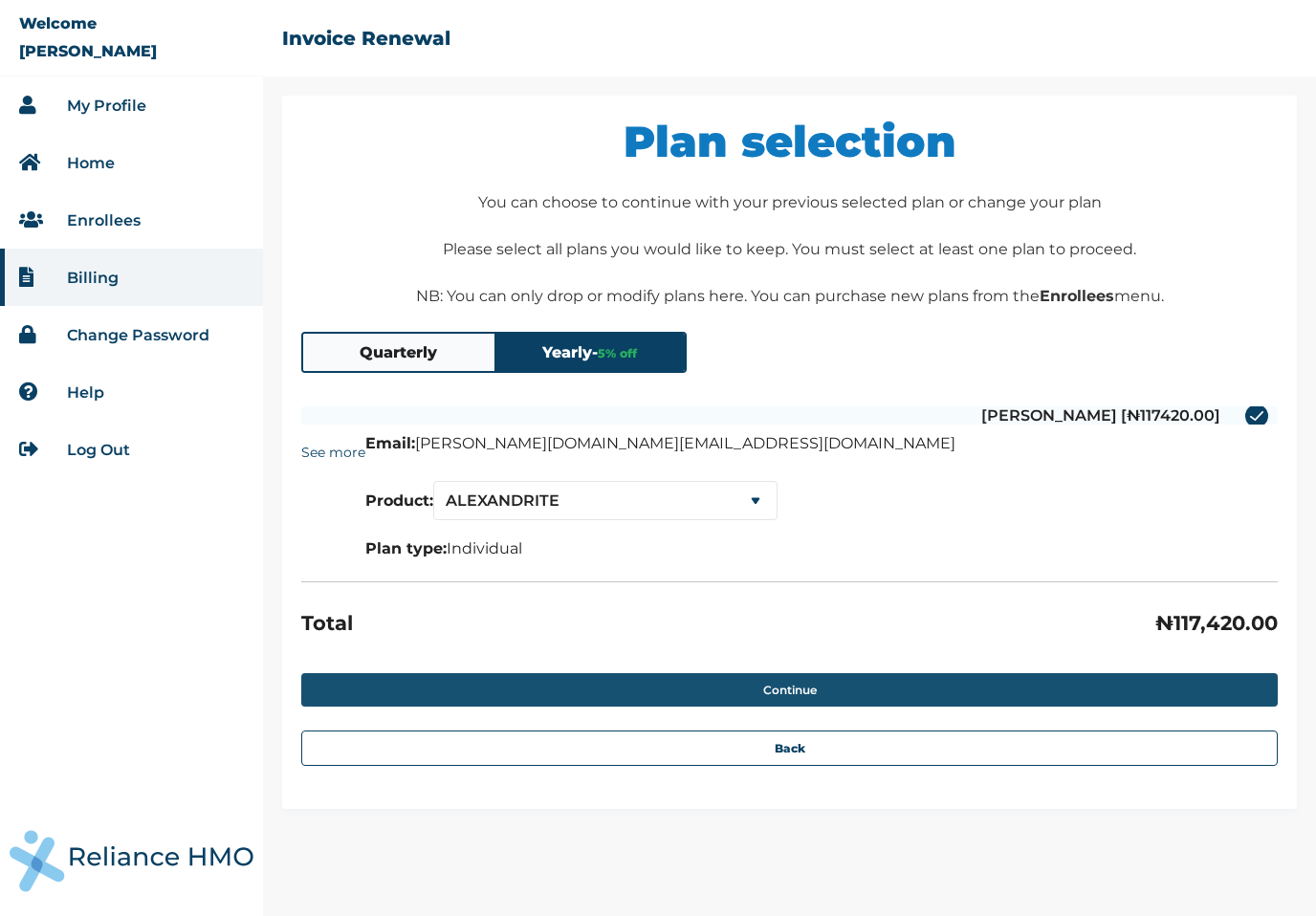 click on "Continue" at bounding box center [789, 689] 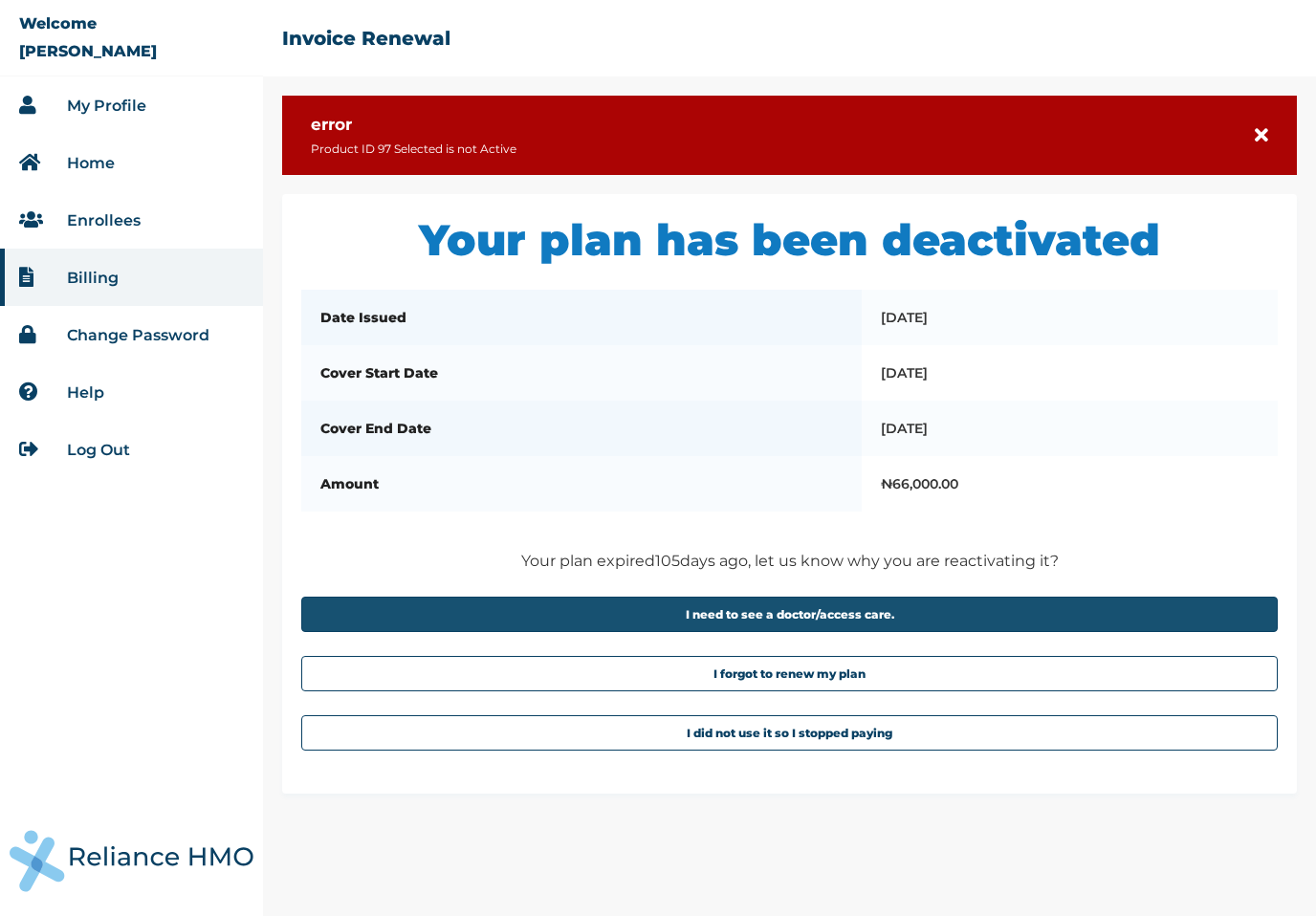 click on "I need to see a doctor/access care." at bounding box center (789, 614) 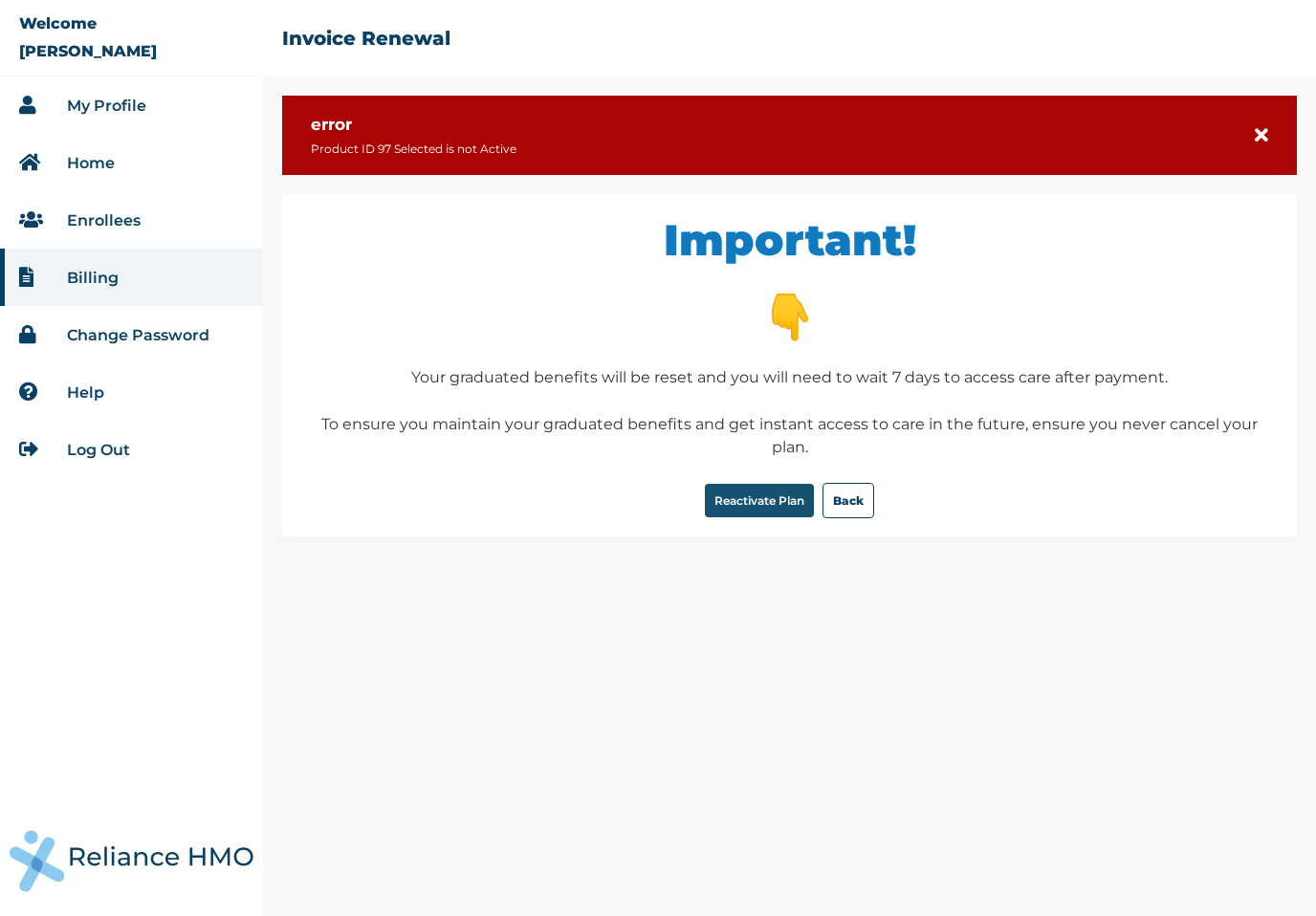 click on "Reactivate Plan" at bounding box center (759, 500) 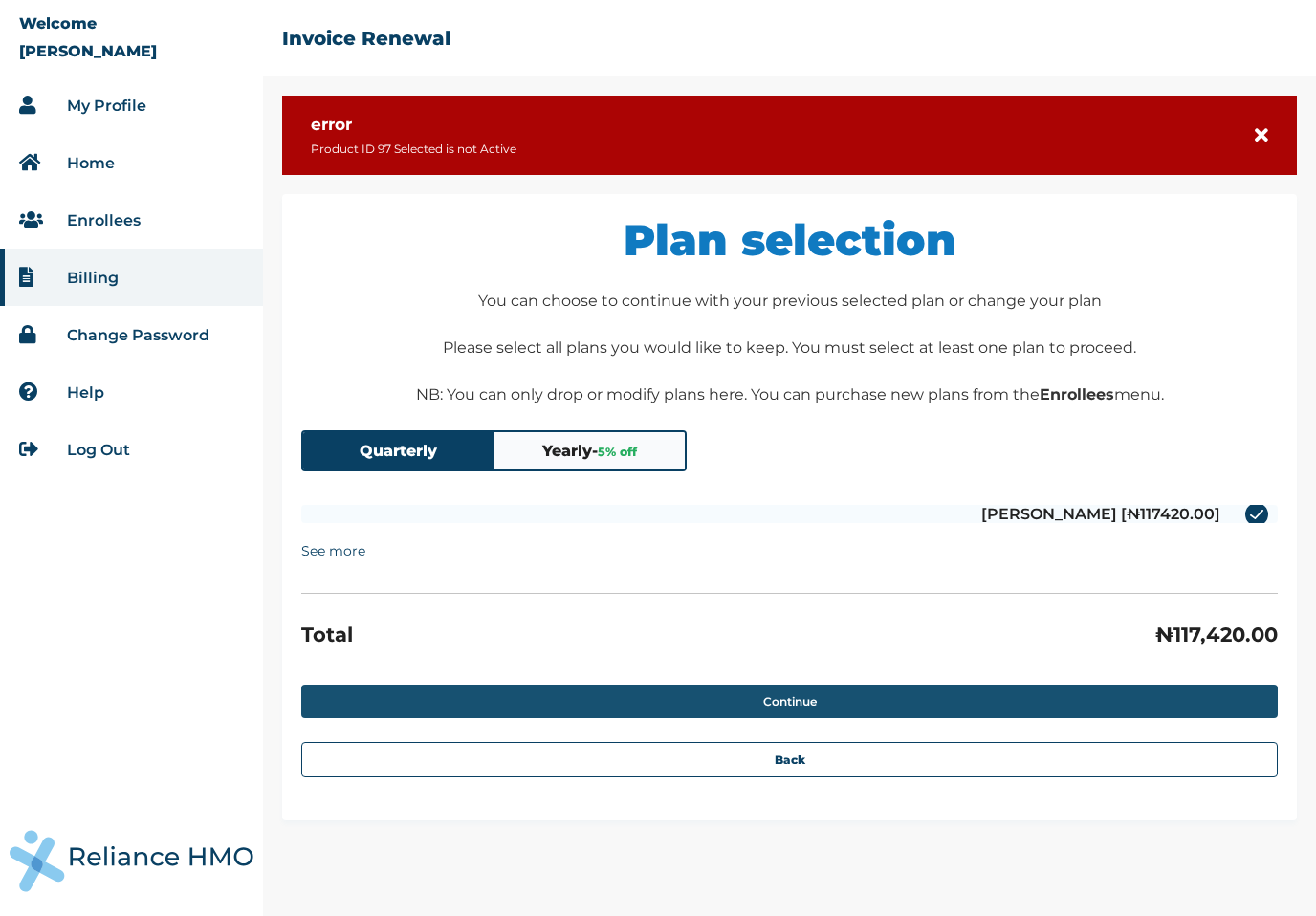 click on "Continue" at bounding box center (789, 701) 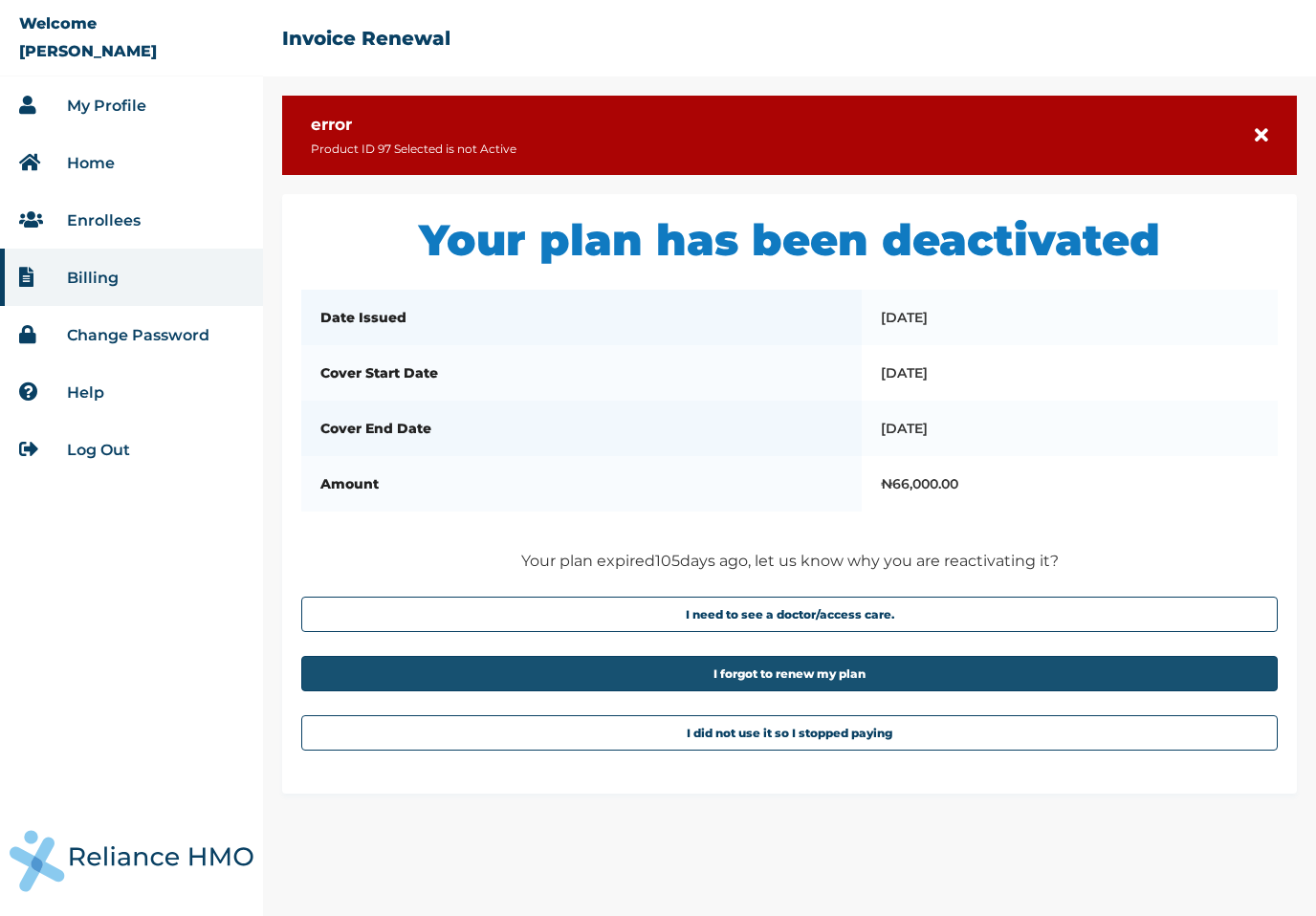 click on "I forgot to renew my plan" at bounding box center [789, 673] 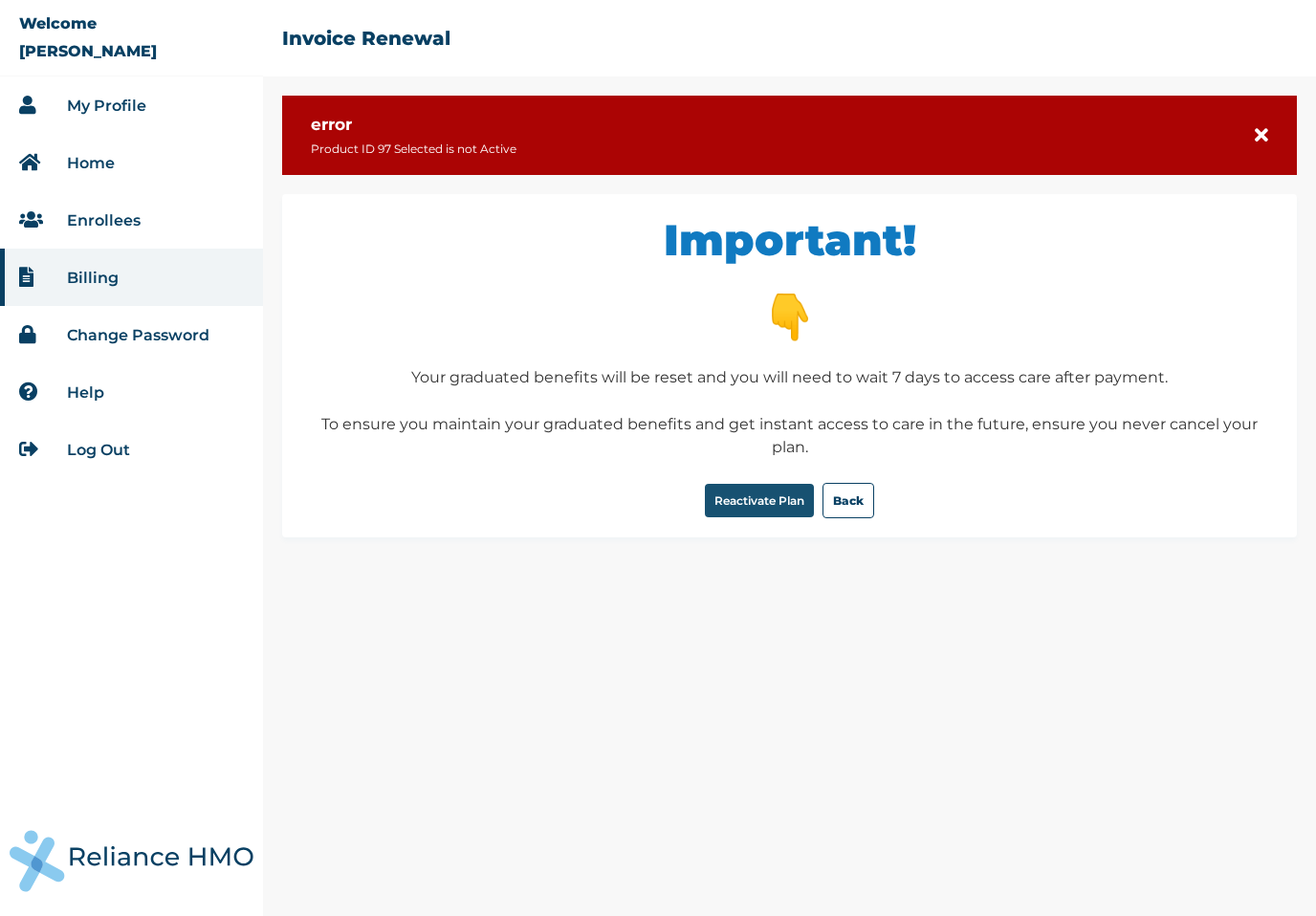 click on "Reactivate Plan" at bounding box center (759, 500) 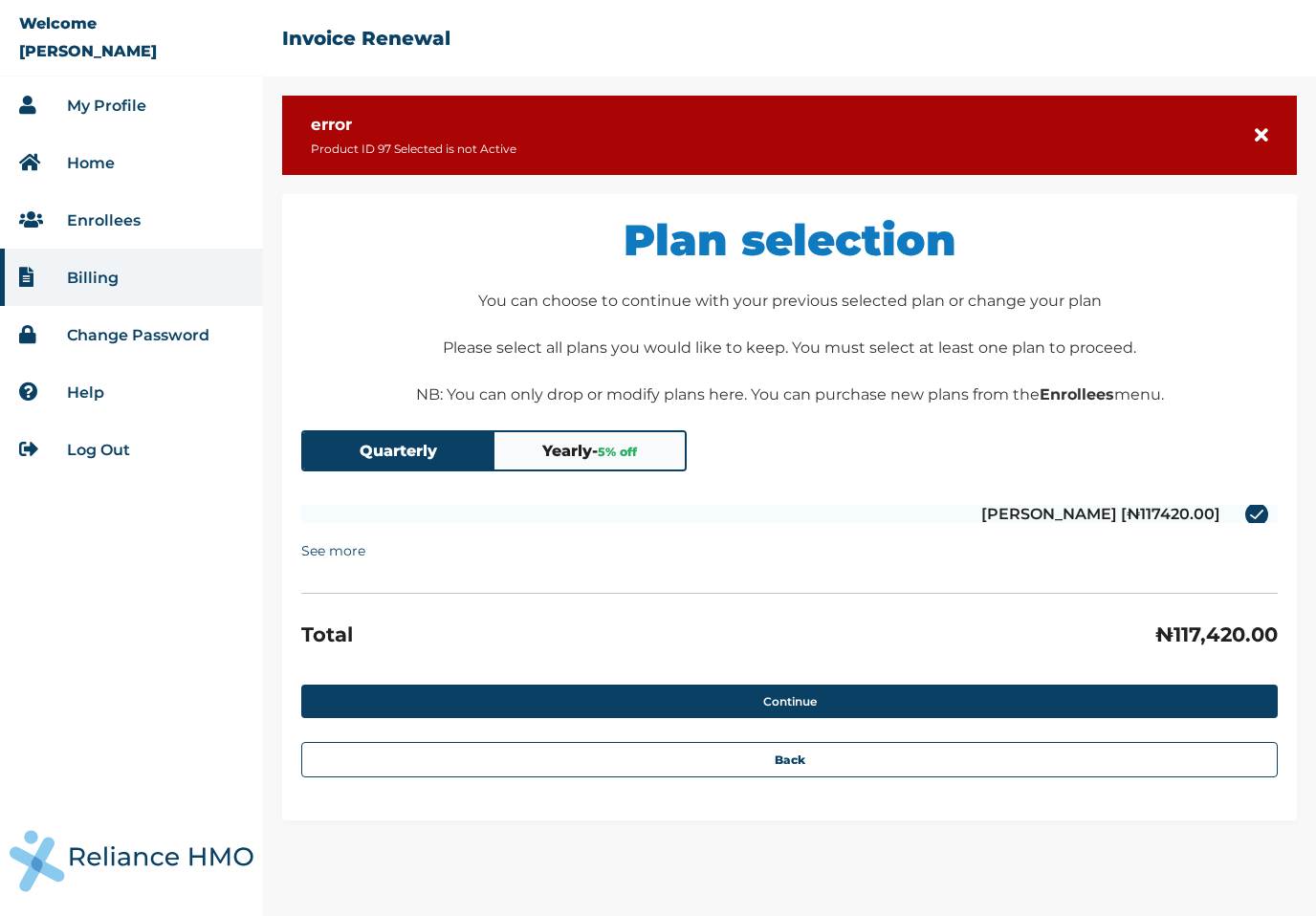 click on "Yearly  -  5 % off" at bounding box center (590, 450) 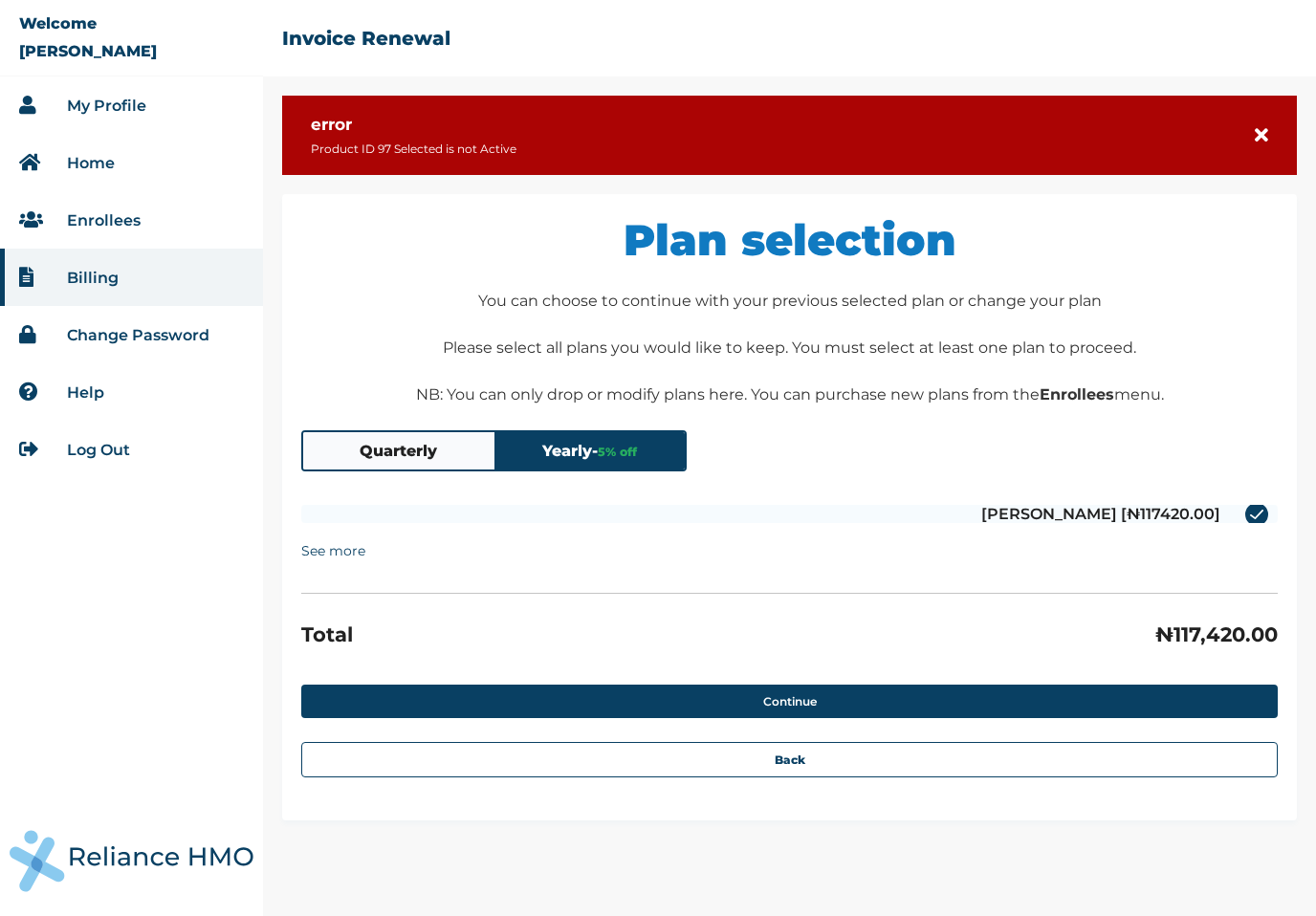 click on "₦ 117,420.00" at bounding box center [1217, 634] 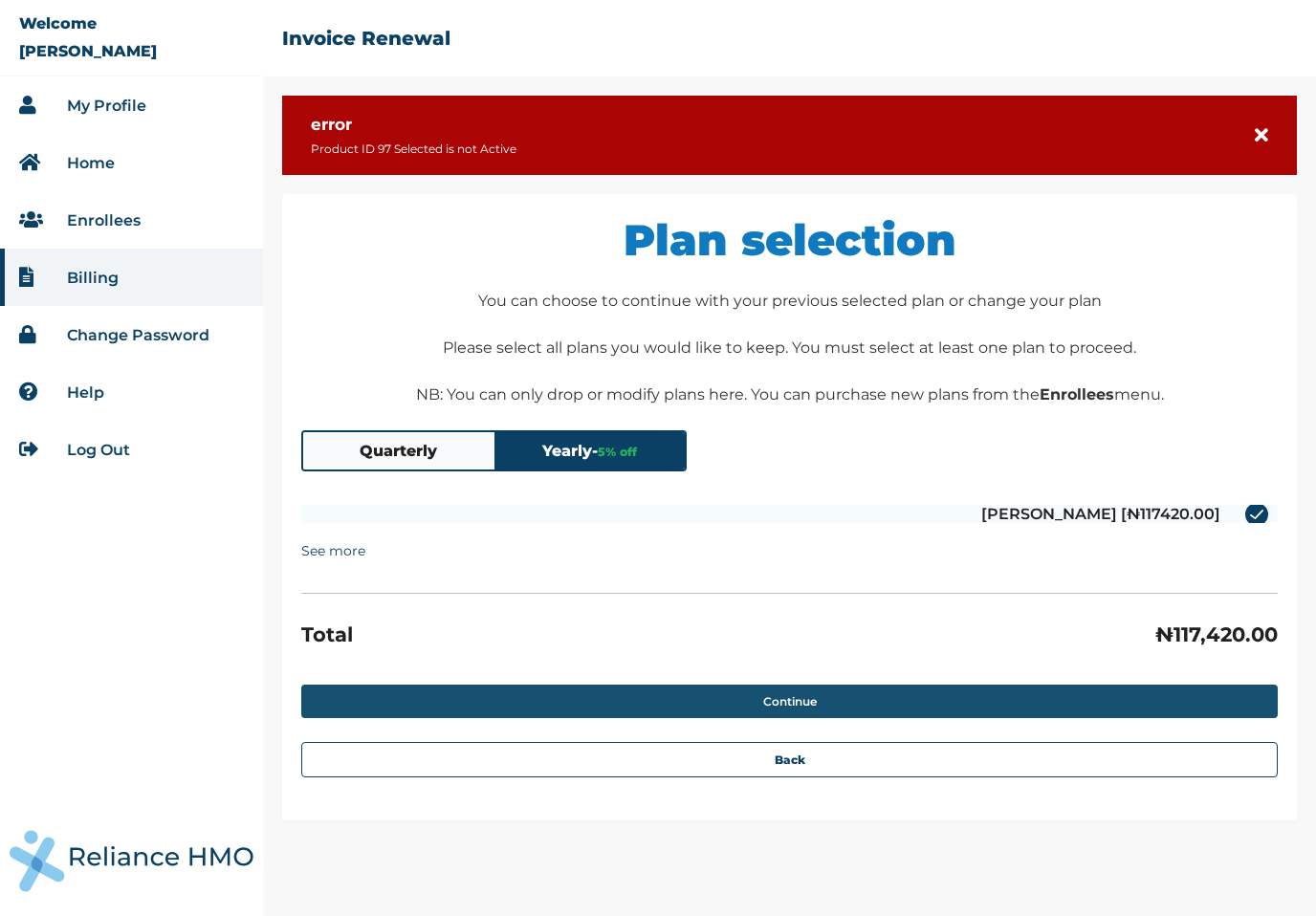 click on "Continue" at bounding box center (789, 701) 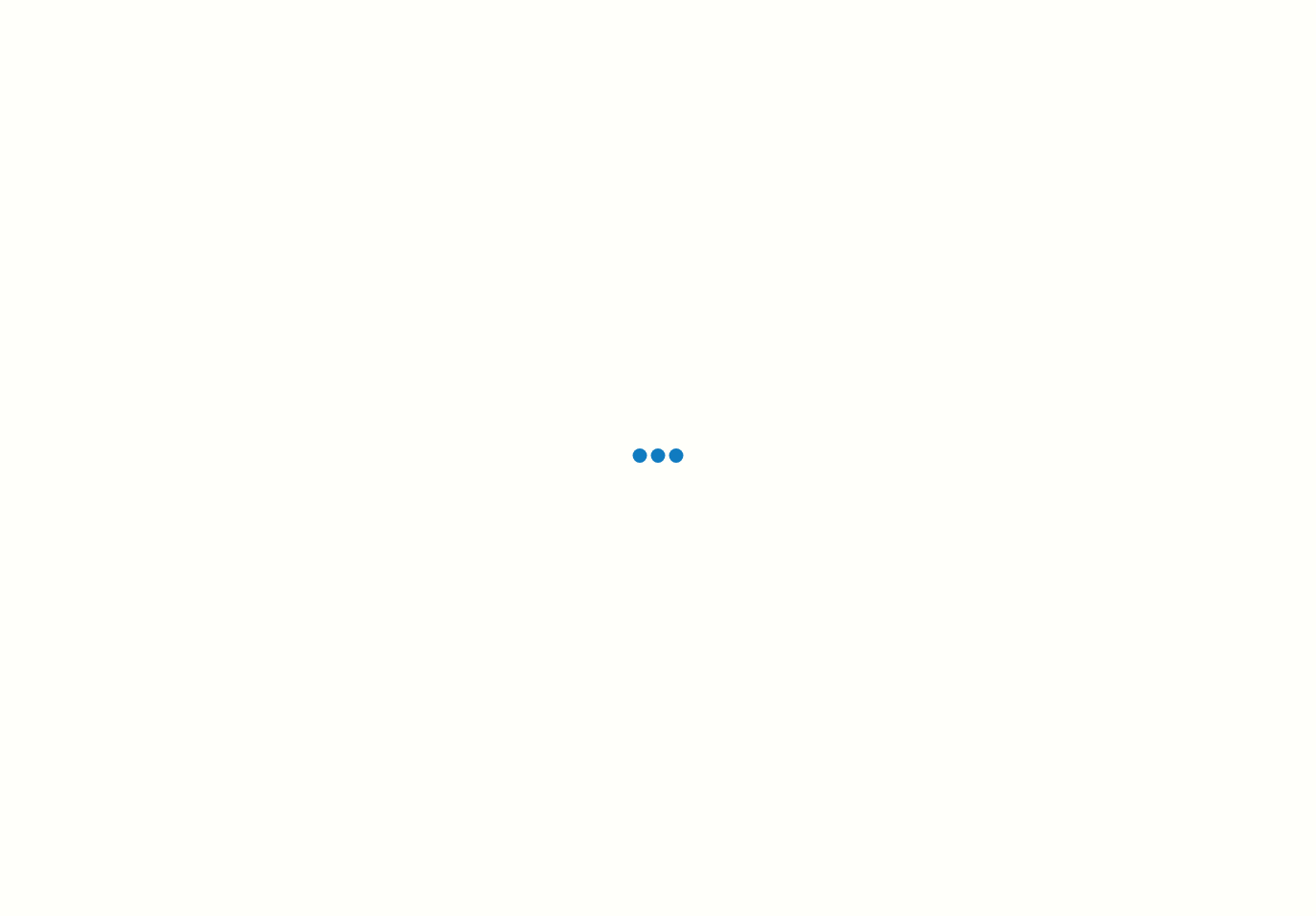 scroll, scrollTop: 0, scrollLeft: 0, axis: both 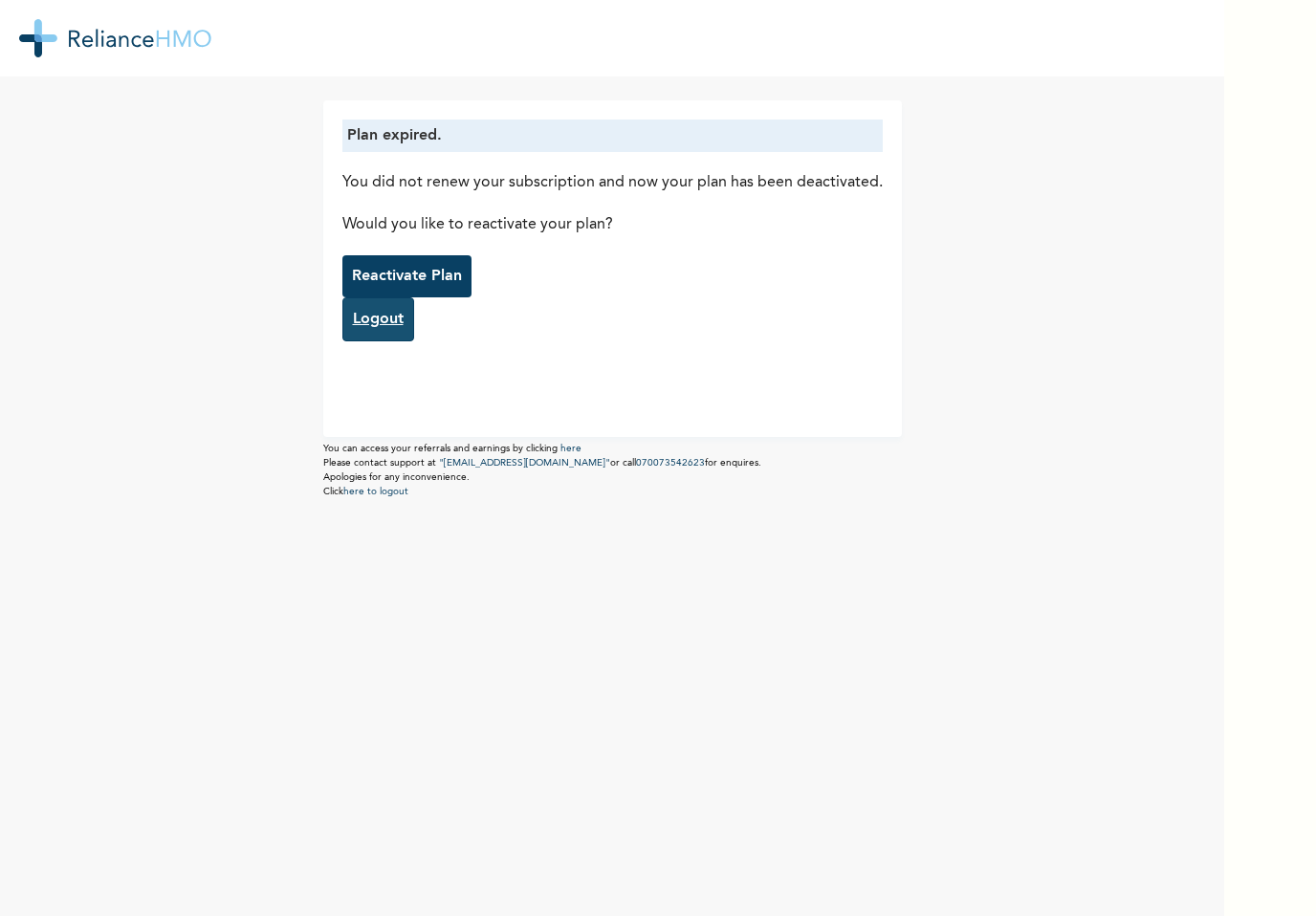 click on "Logout" at bounding box center [378, 319] 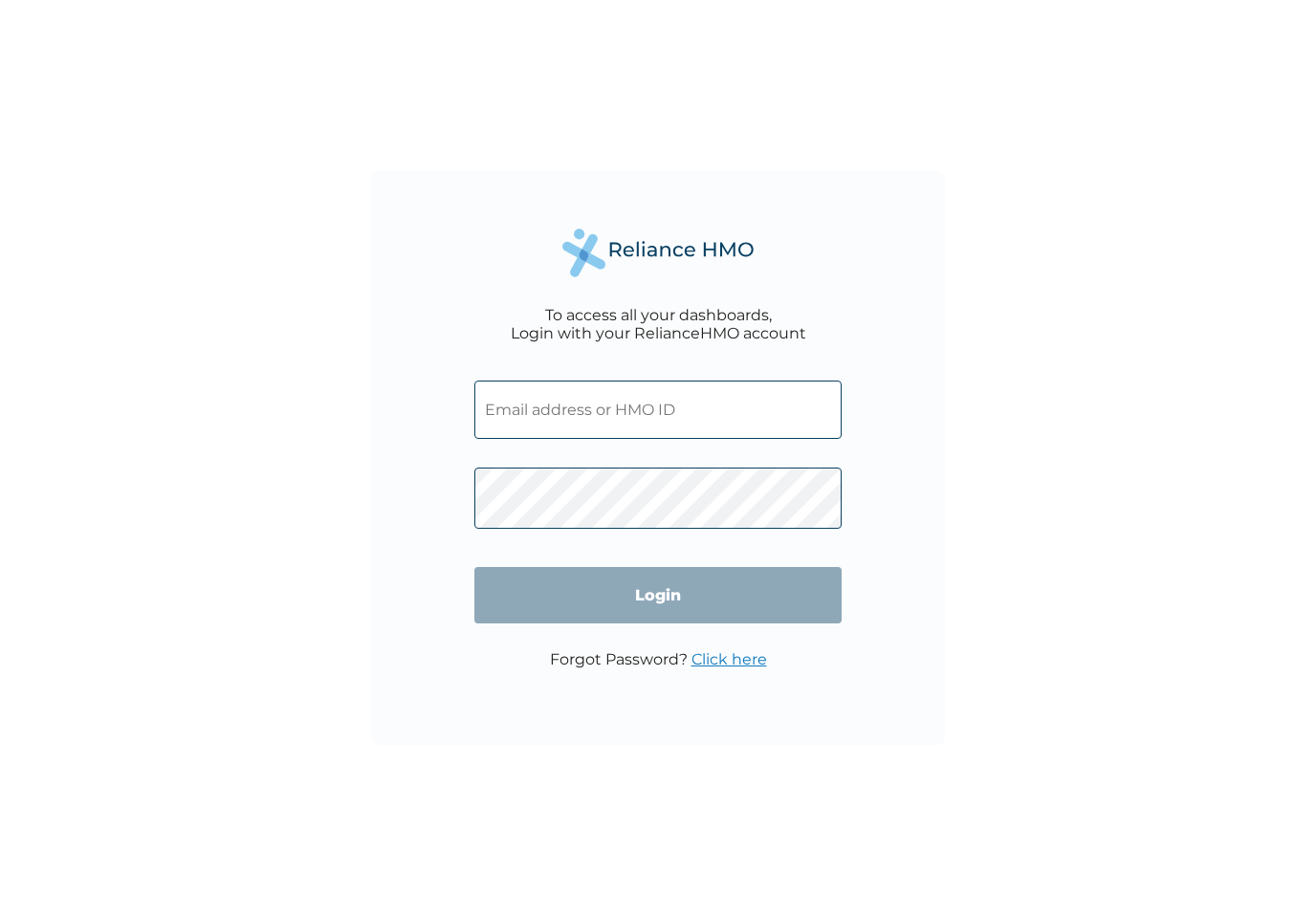 scroll, scrollTop: 0, scrollLeft: 0, axis: both 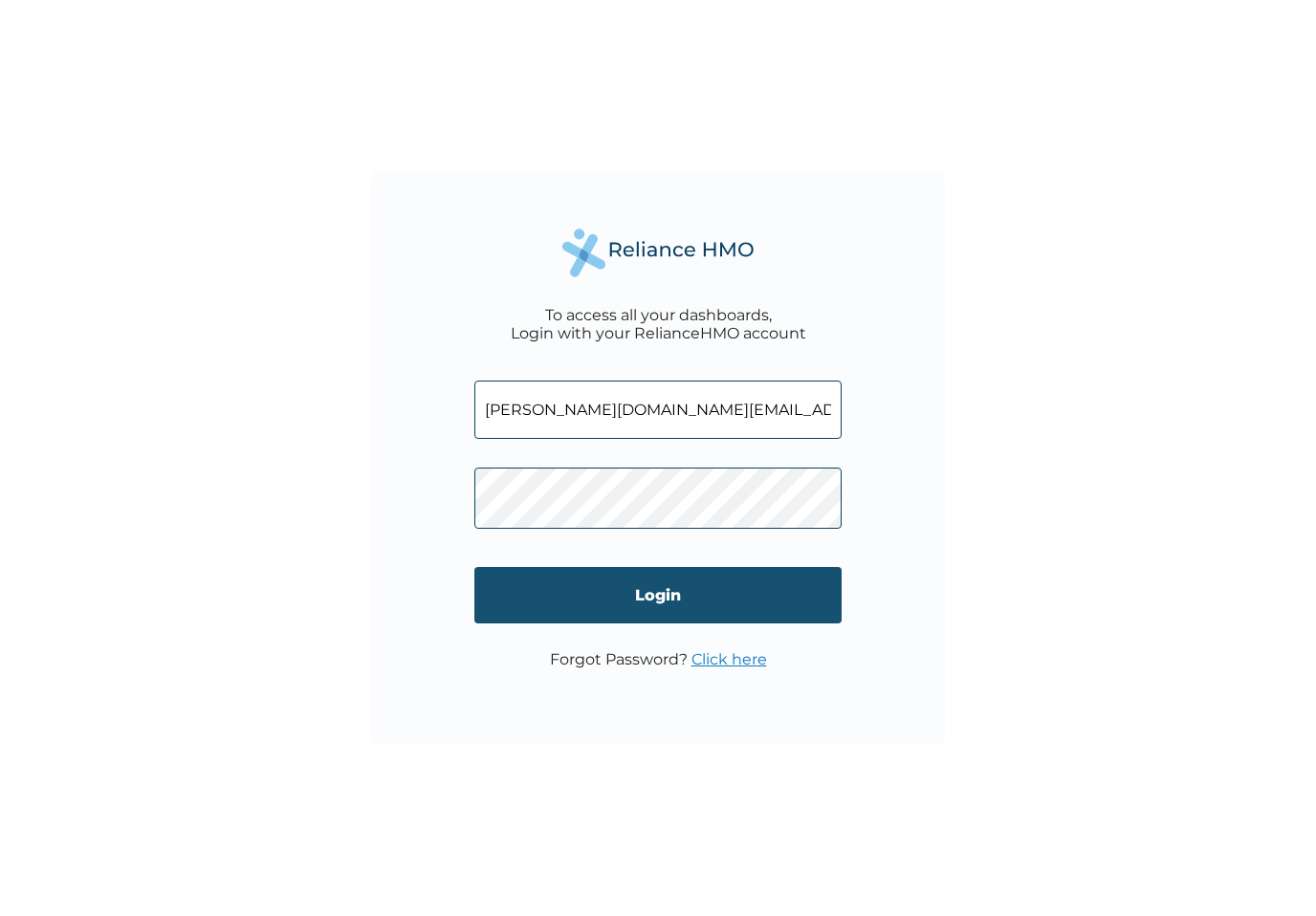 click on "Login" at bounding box center [658, 595] 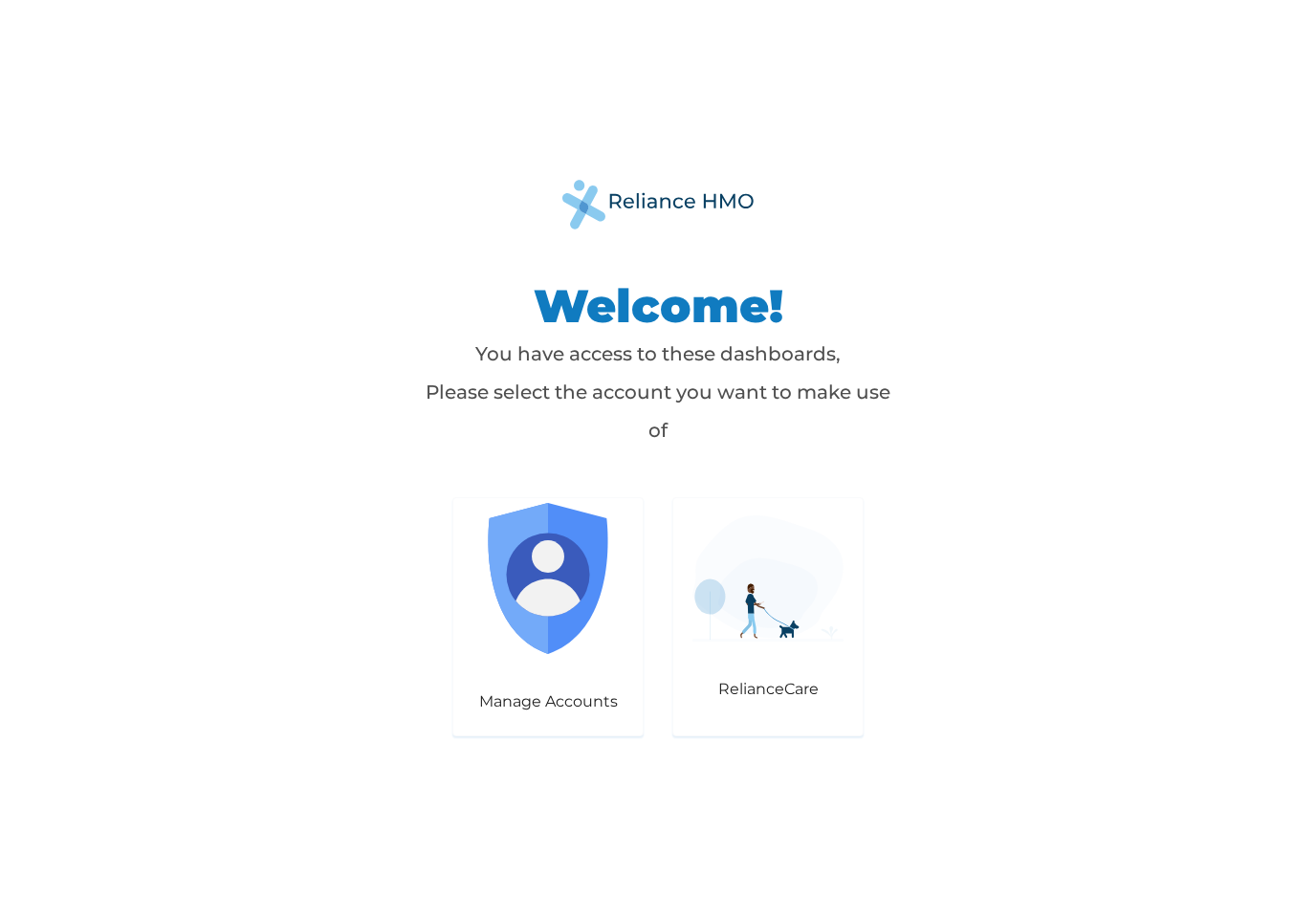 scroll, scrollTop: 0, scrollLeft: 0, axis: both 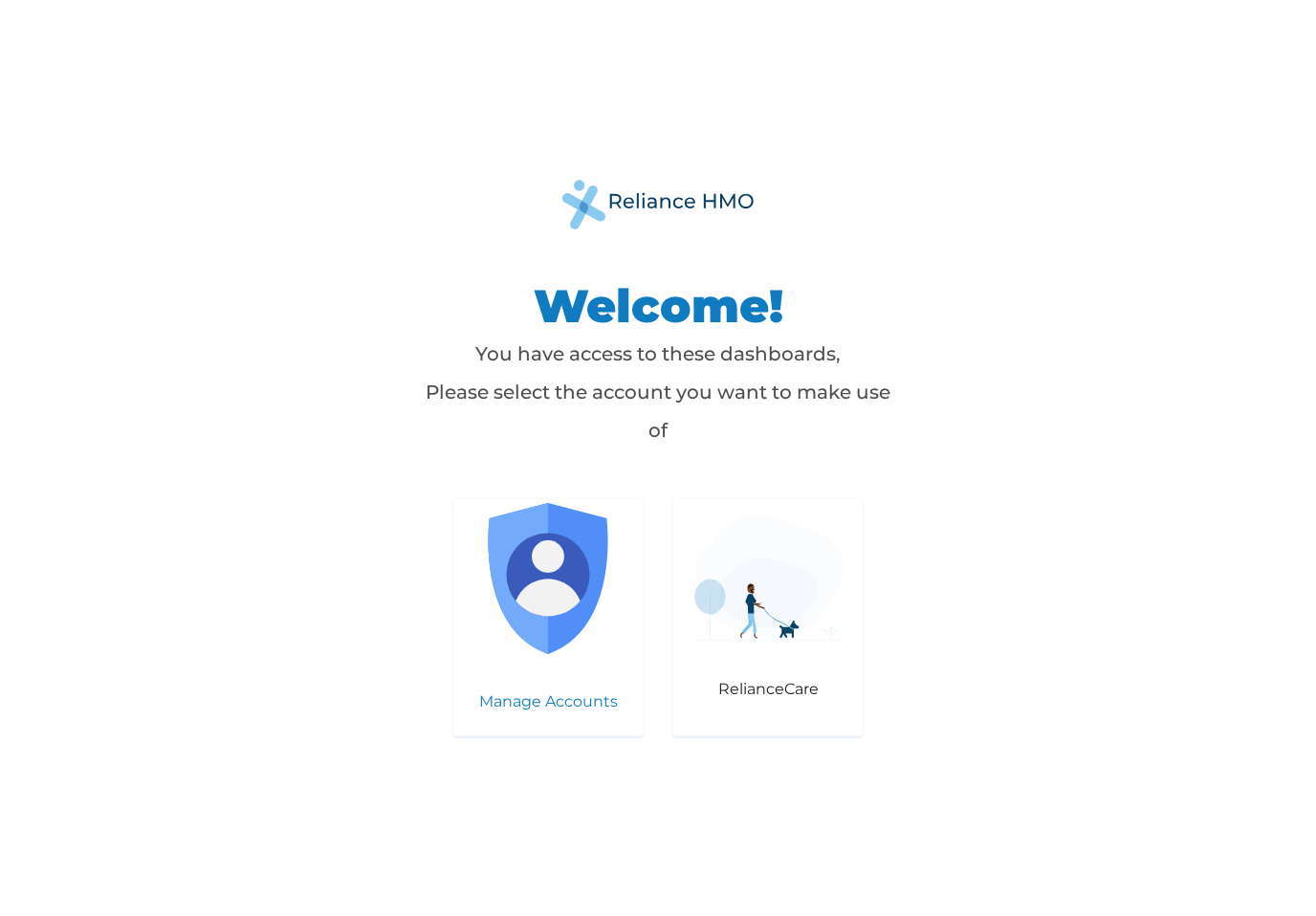 click at bounding box center [548, 578] 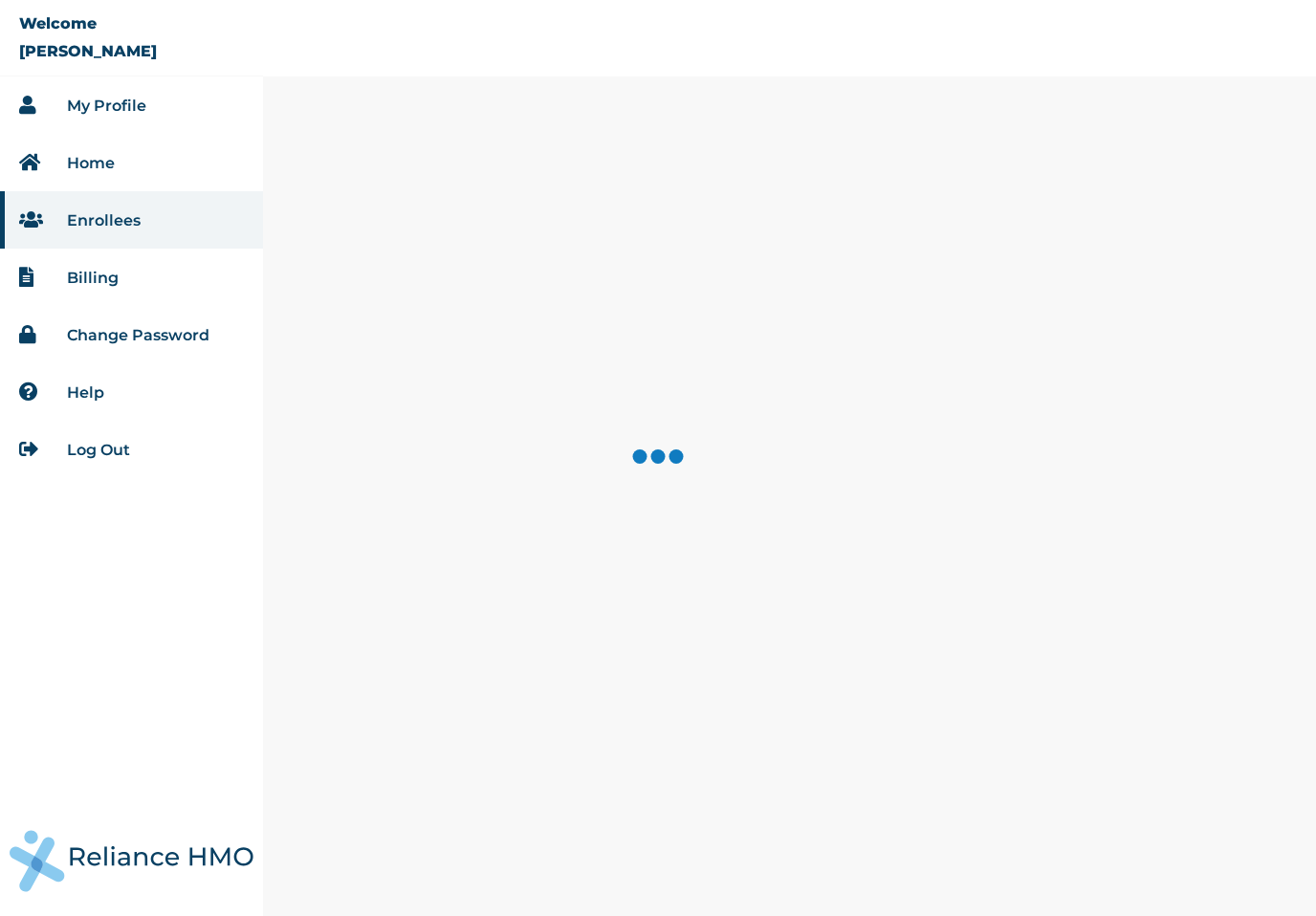 scroll, scrollTop: 0, scrollLeft: 0, axis: both 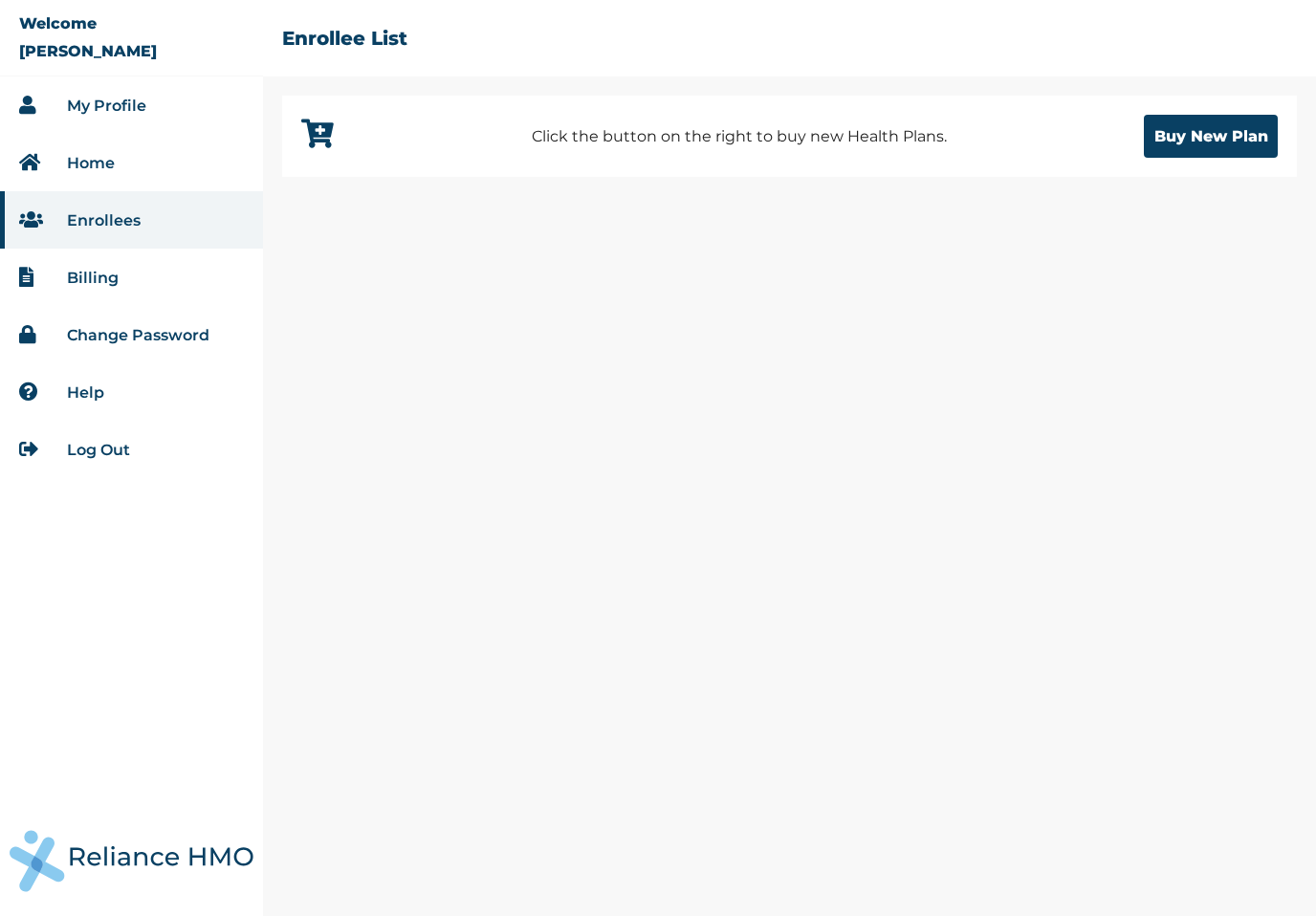 click on "My Profile" at bounding box center (106, 105) 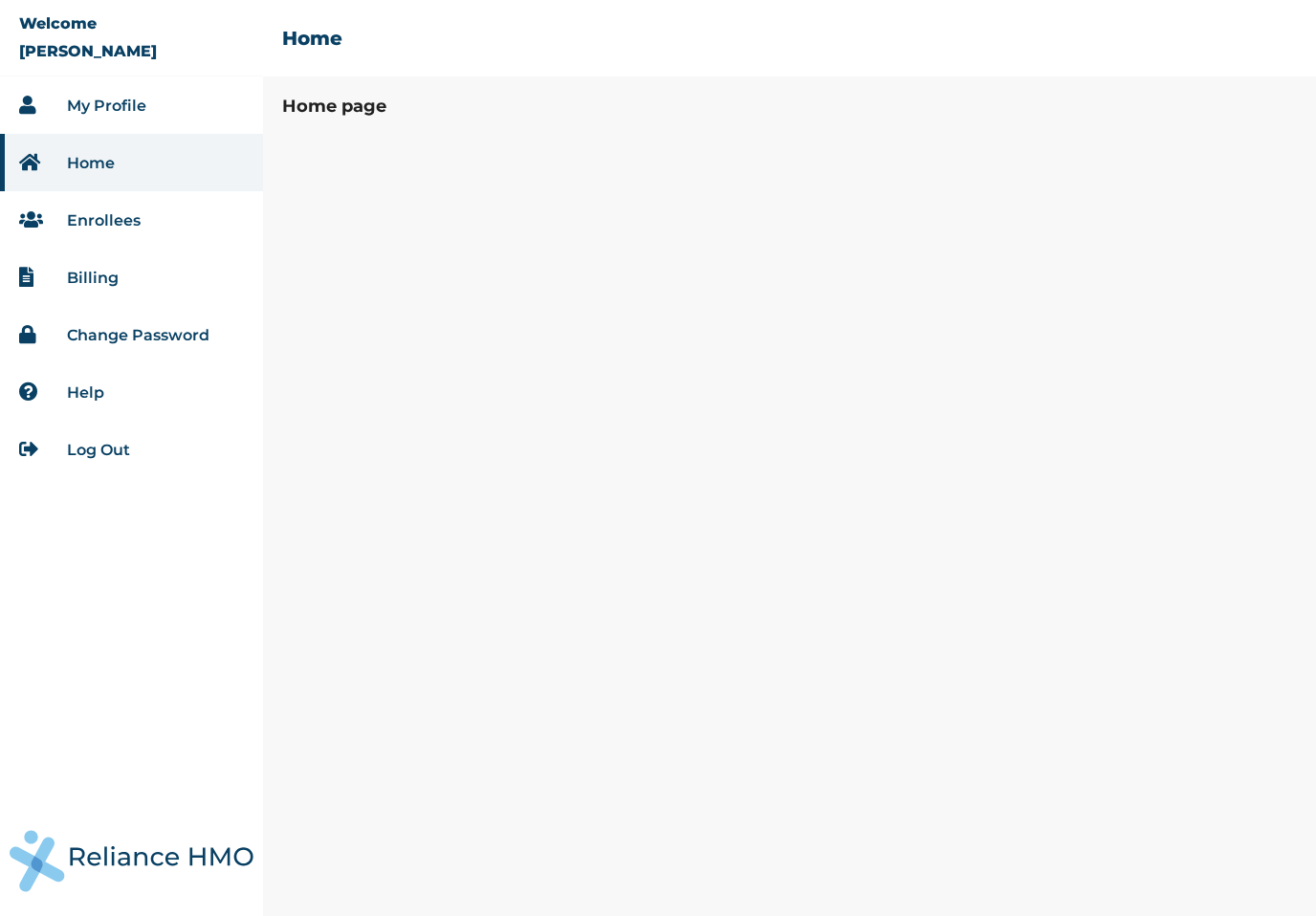 click on "My Profile" at bounding box center (131, 105) 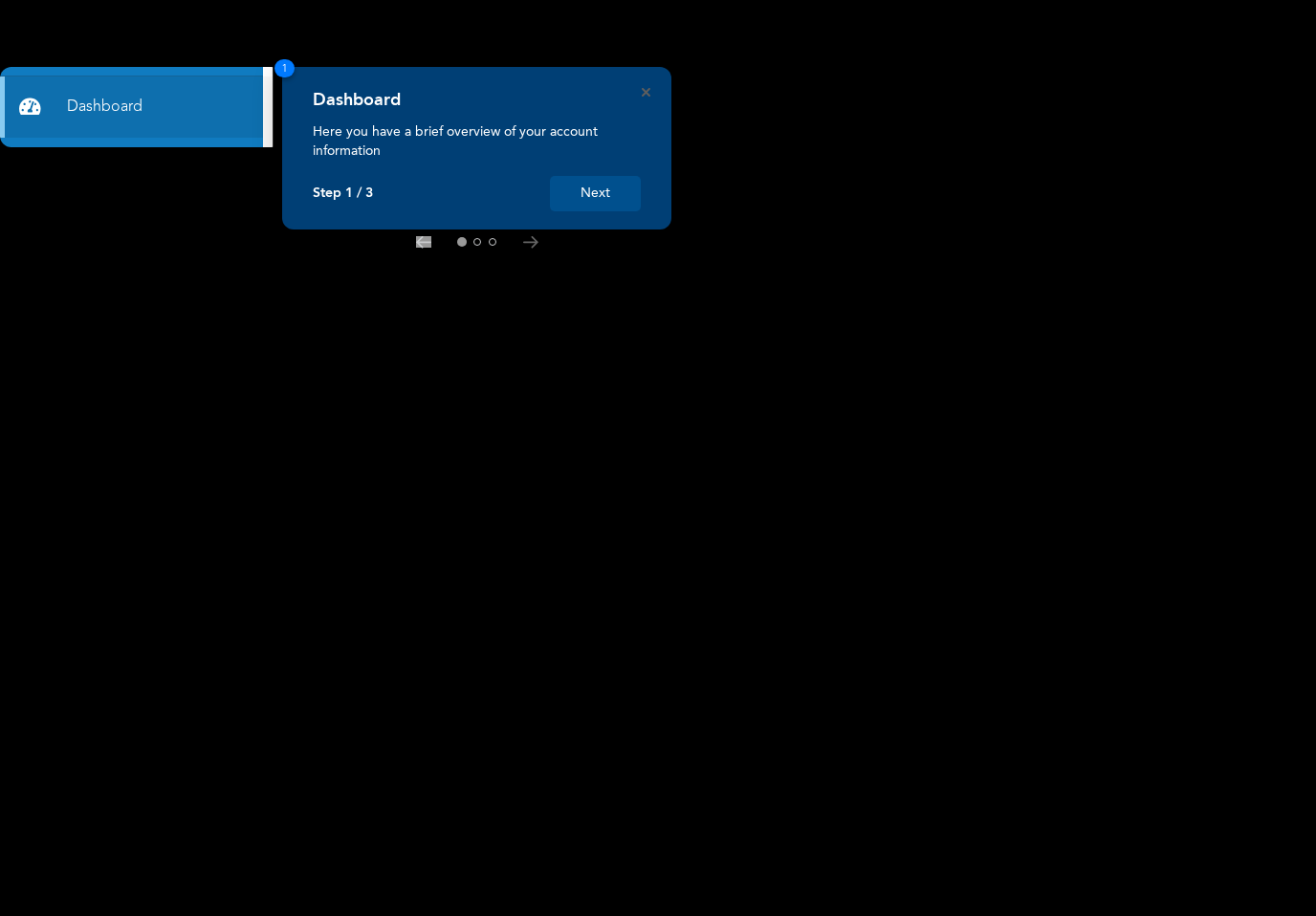scroll, scrollTop: 0, scrollLeft: 0, axis: both 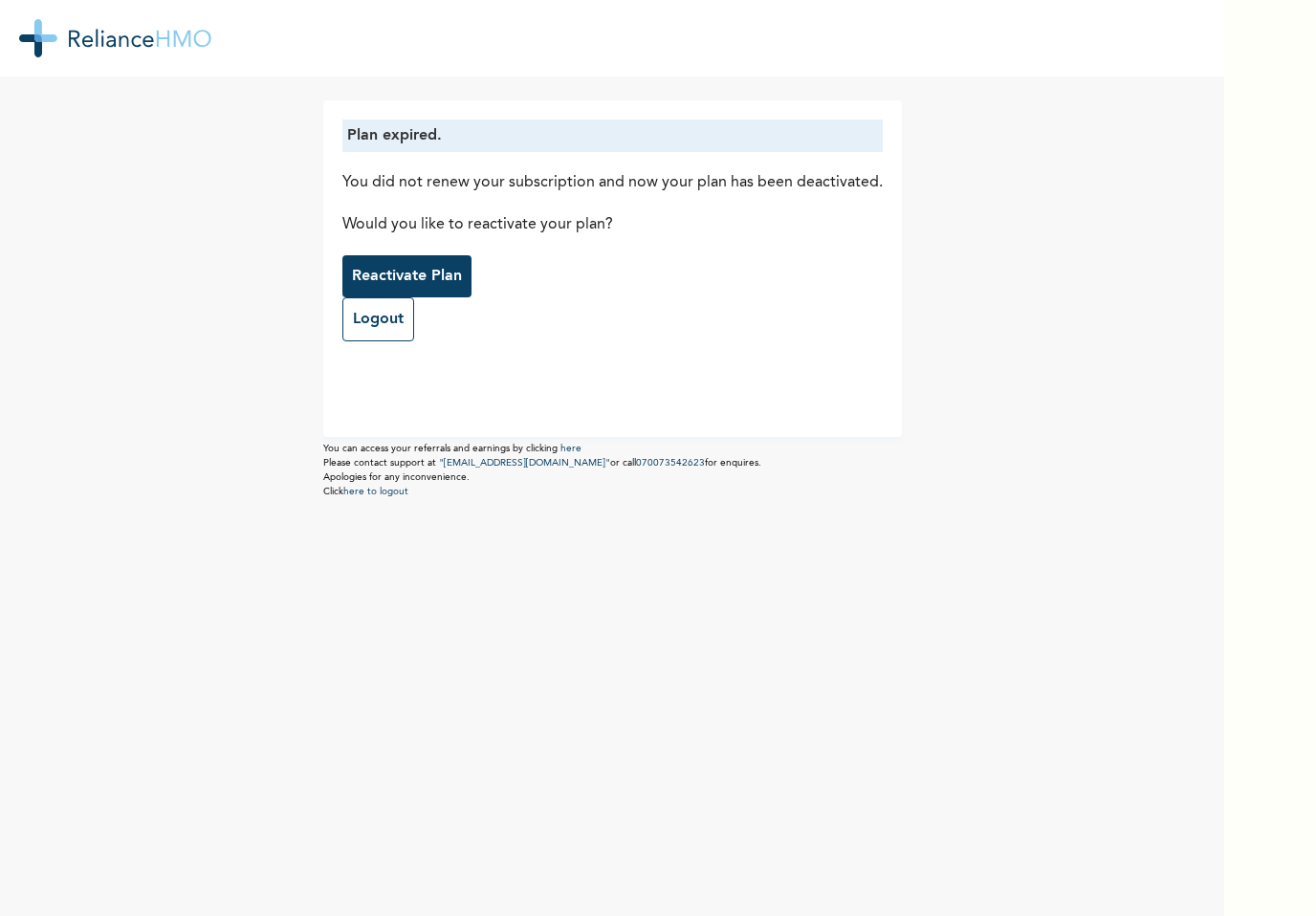 click at bounding box center [115, 38] 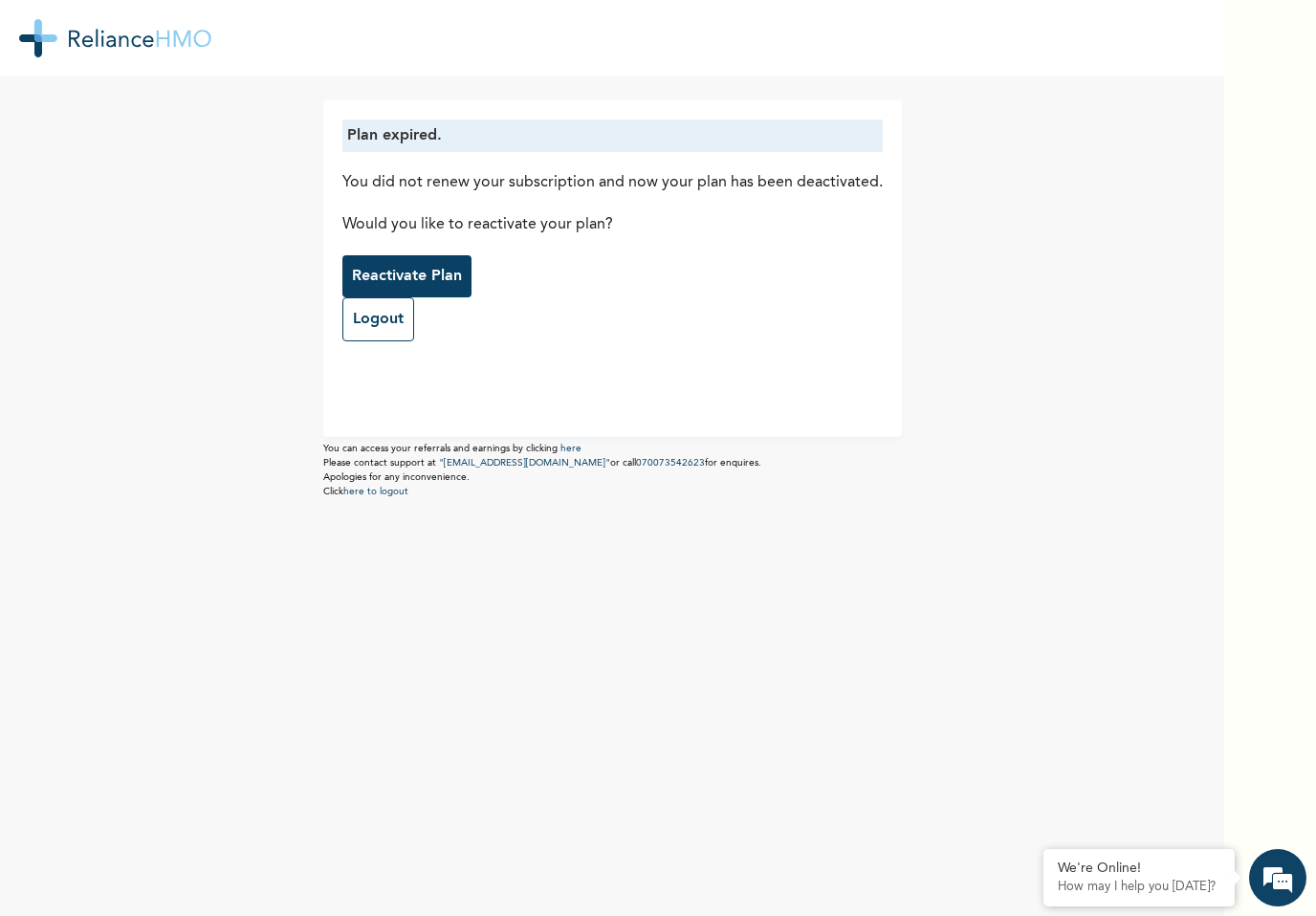 click at bounding box center [115, 38] 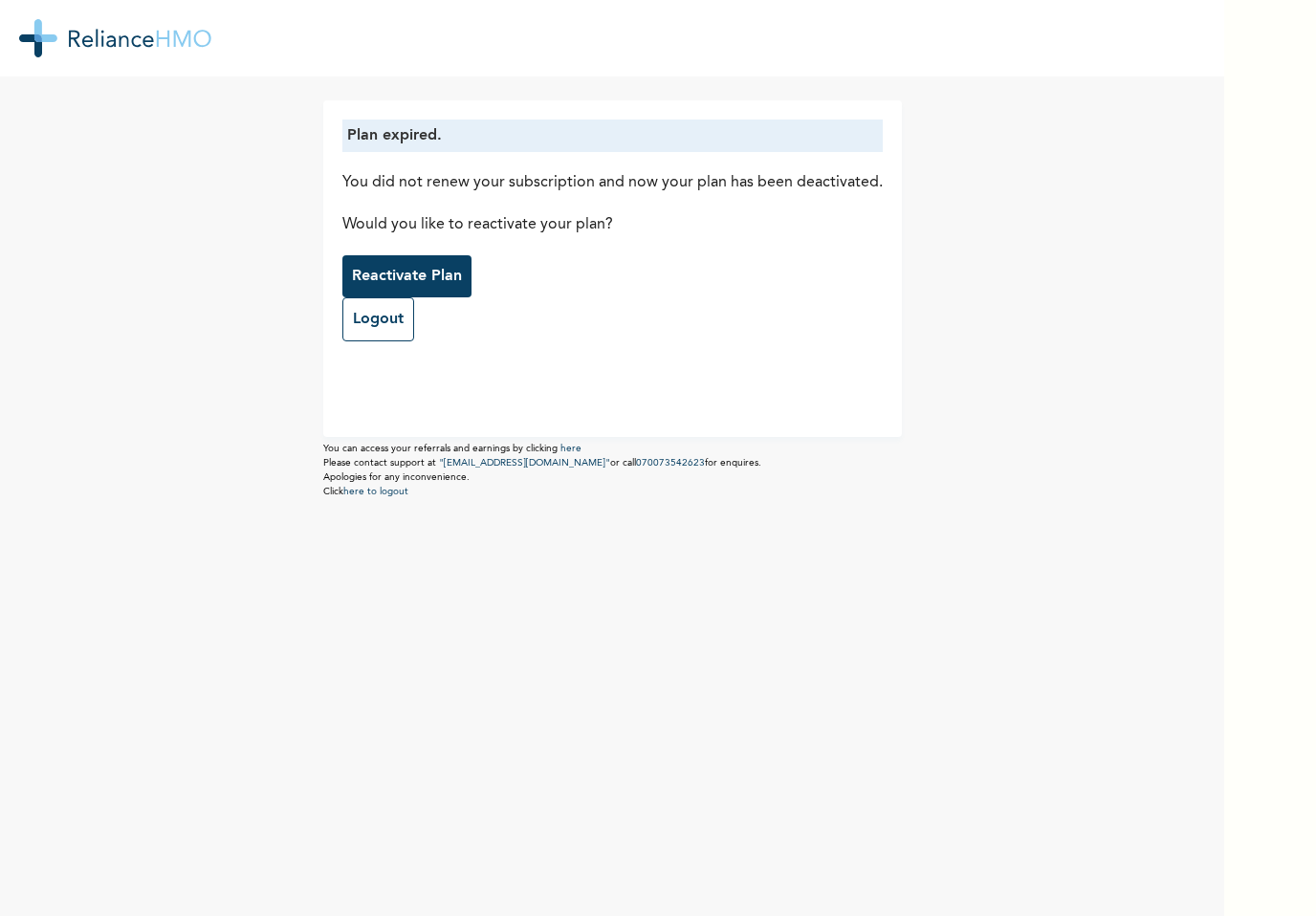 scroll, scrollTop: 0, scrollLeft: 0, axis: both 